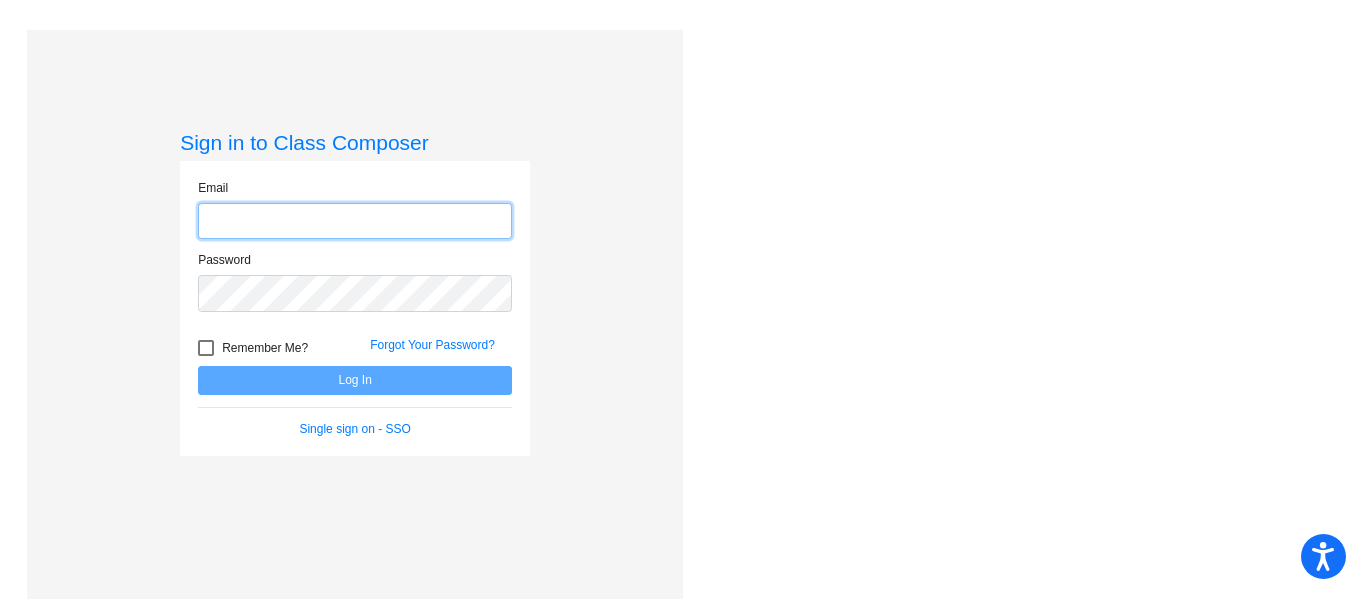 scroll, scrollTop: 0, scrollLeft: 0, axis: both 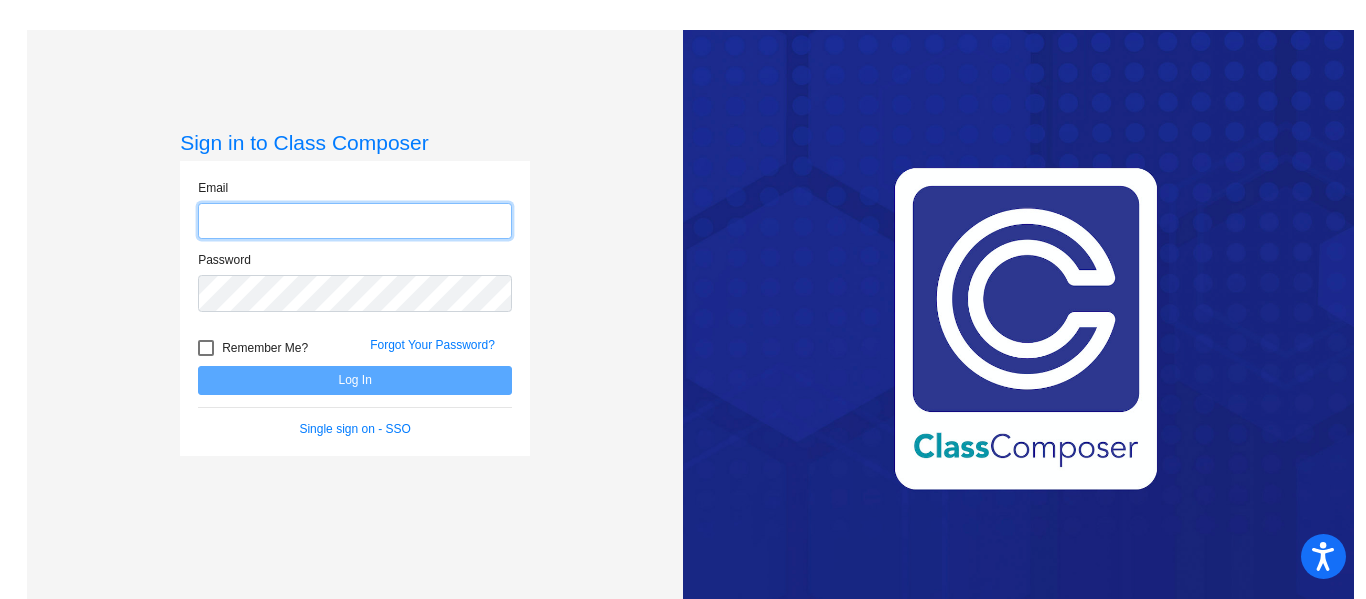 type on "skoning@rcschool.org" 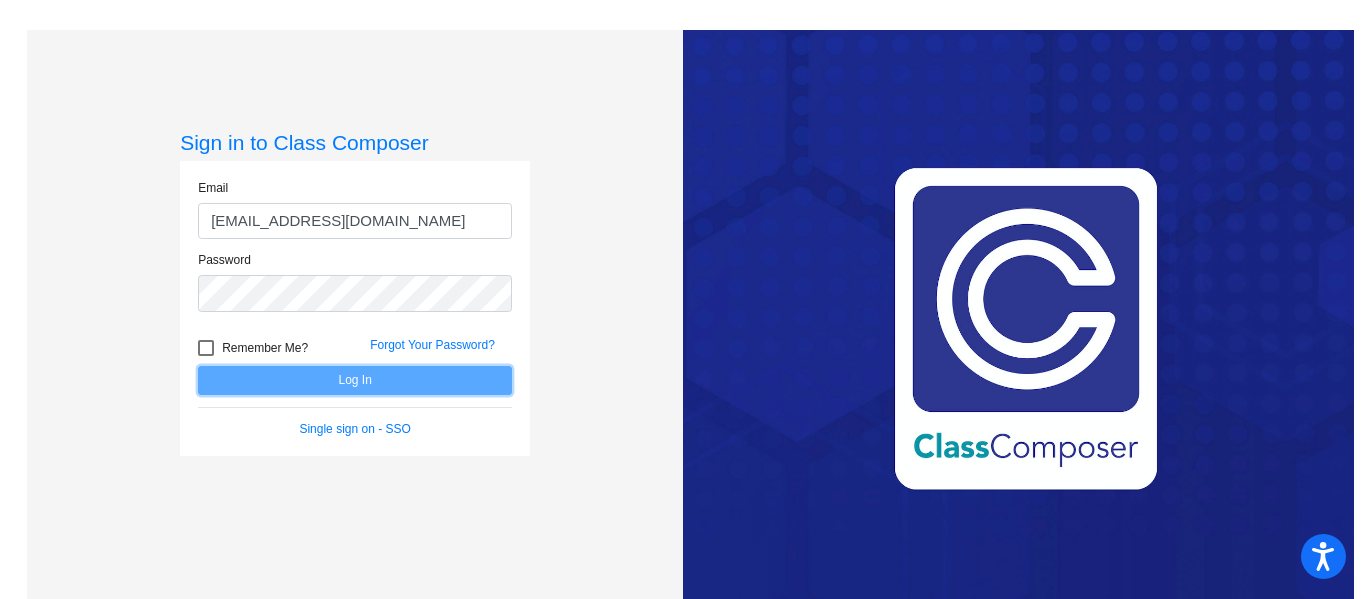 click on "Log In" 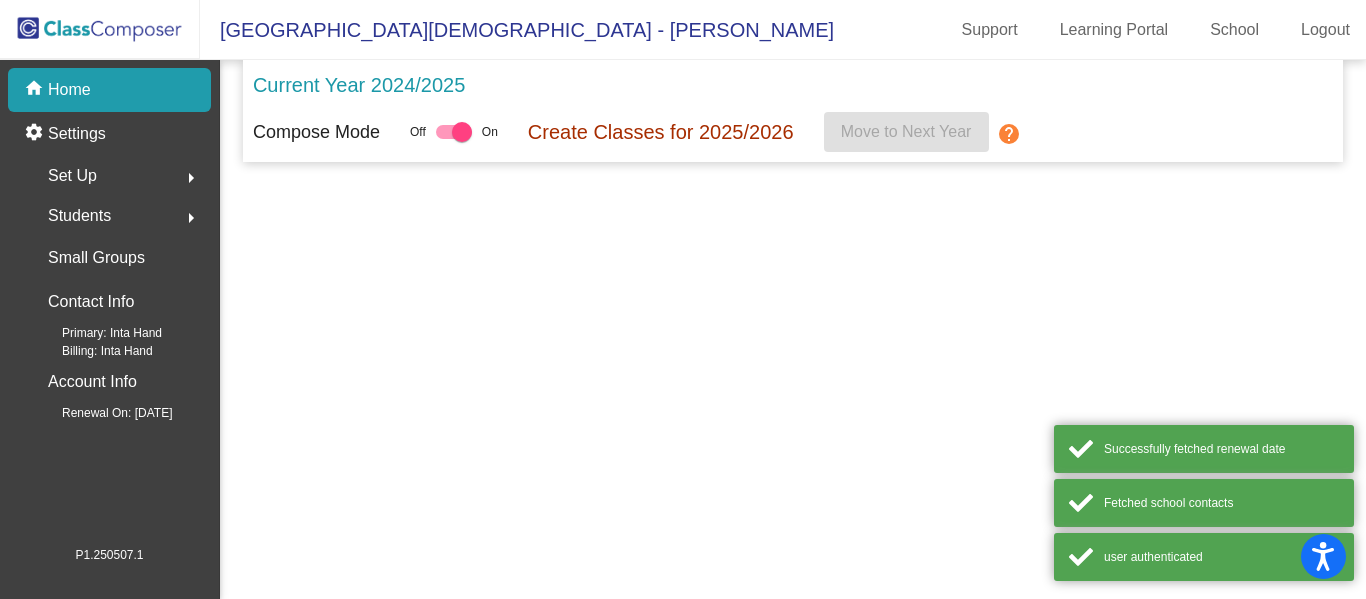 click on "Current Year 2024/2025 Compose Mode Off   On Create Classes for 2025/2026  Move to Next Year  help" 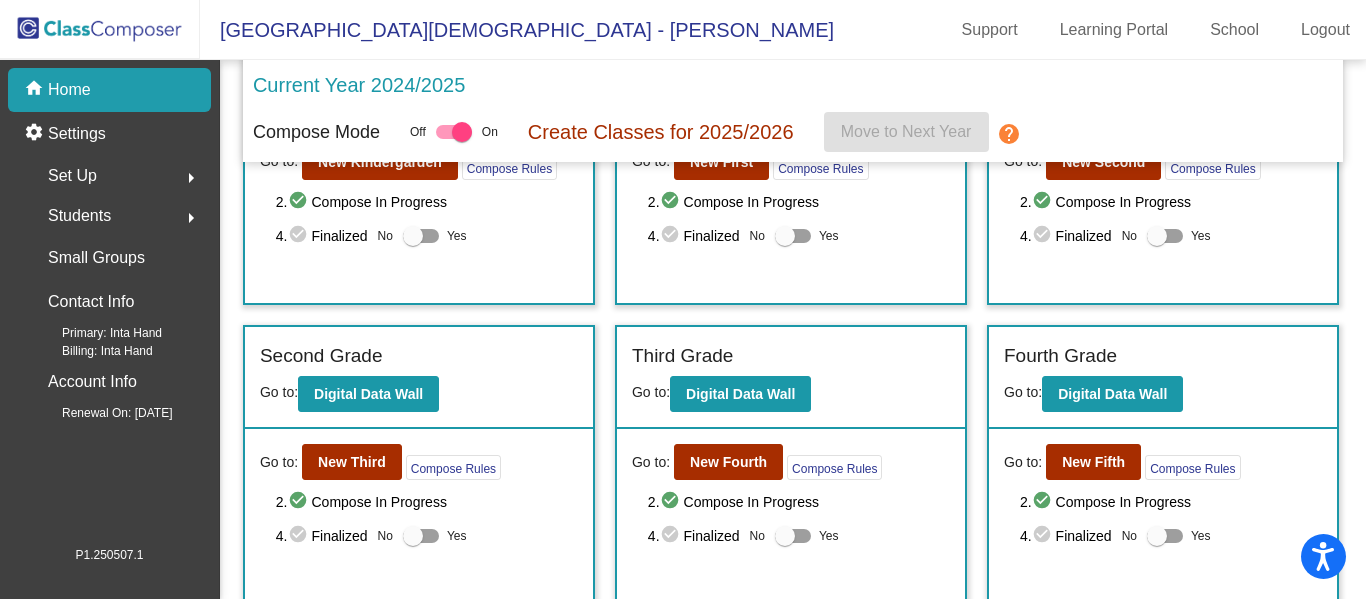 scroll, scrollTop: 152, scrollLeft: 0, axis: vertical 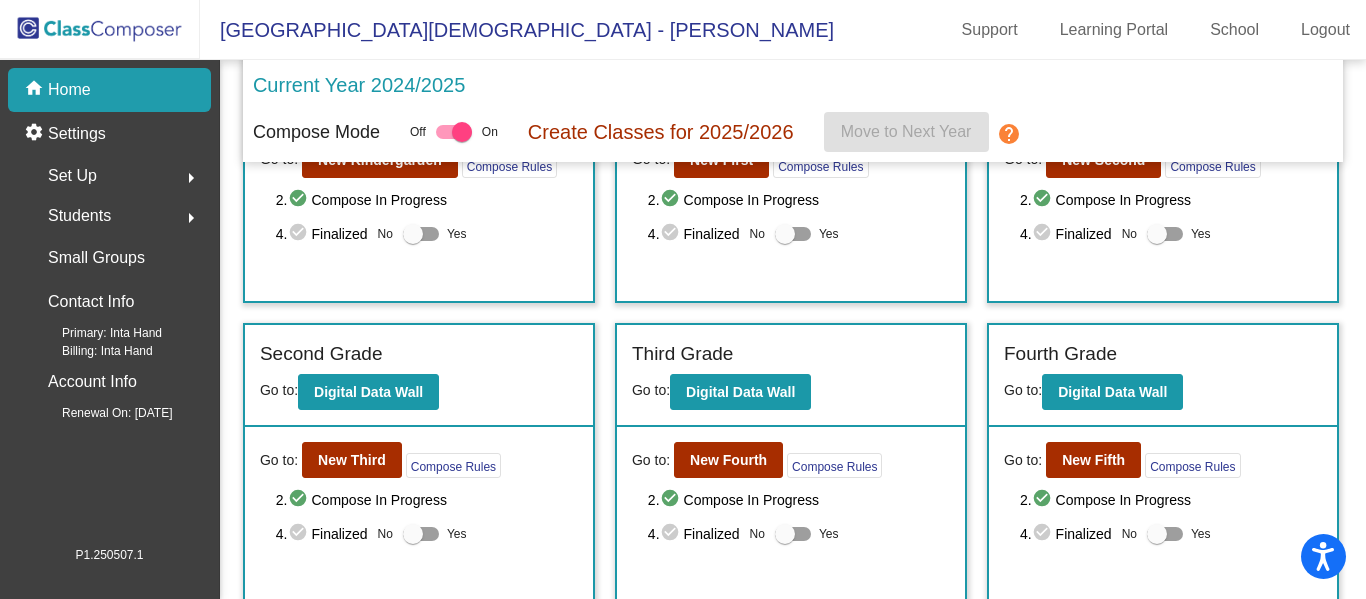 click on "arrow_right" 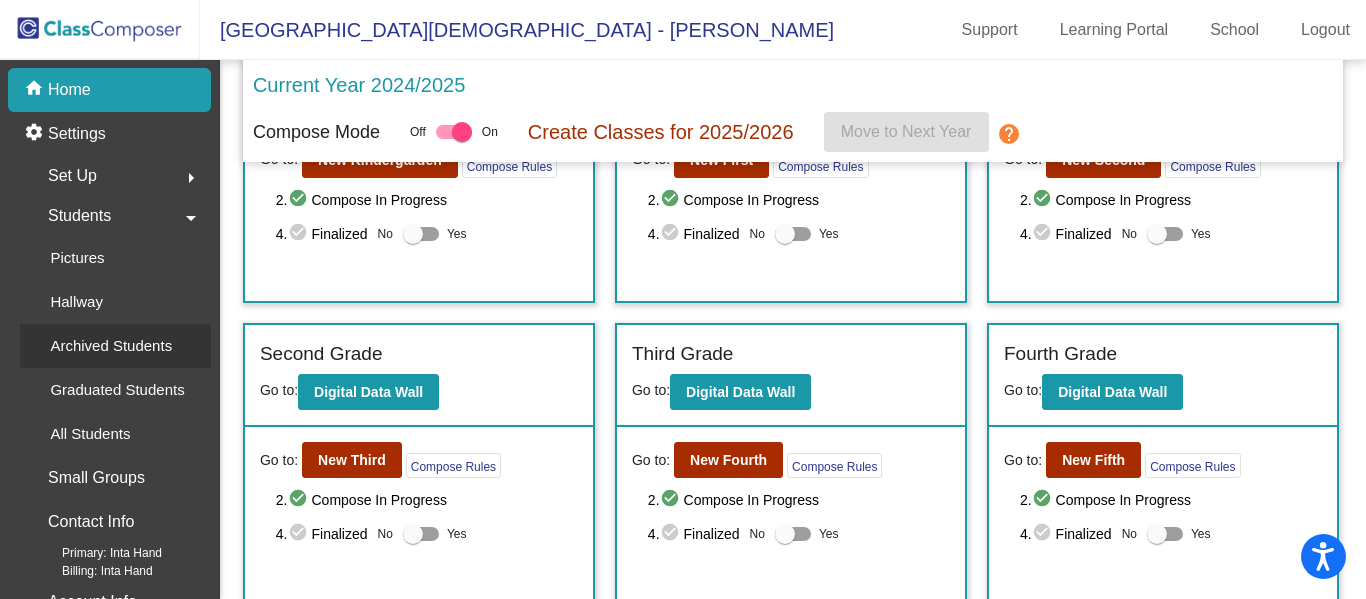 click on "Archived Students" 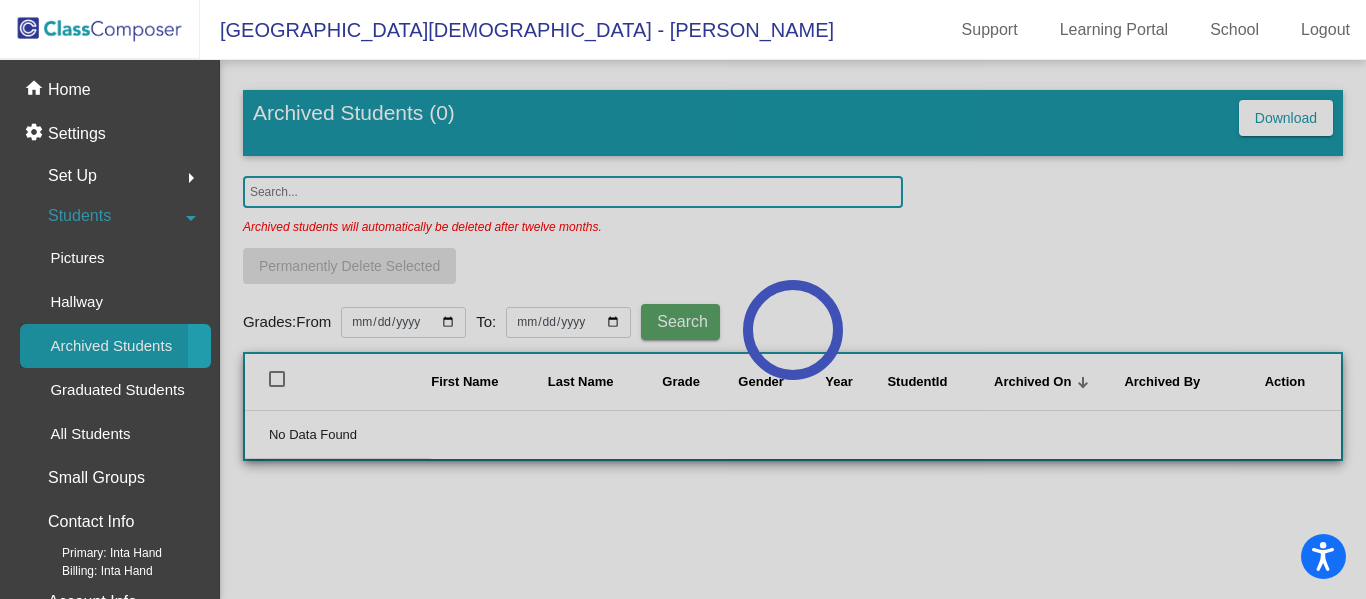 scroll, scrollTop: 0, scrollLeft: 0, axis: both 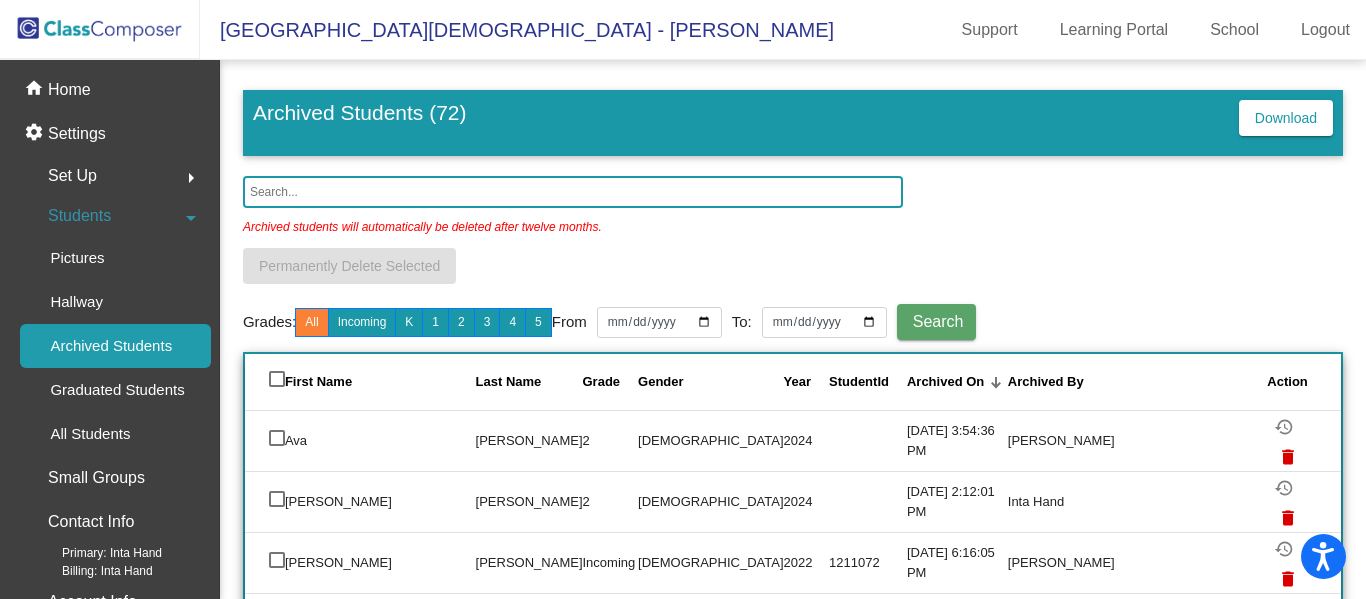 click 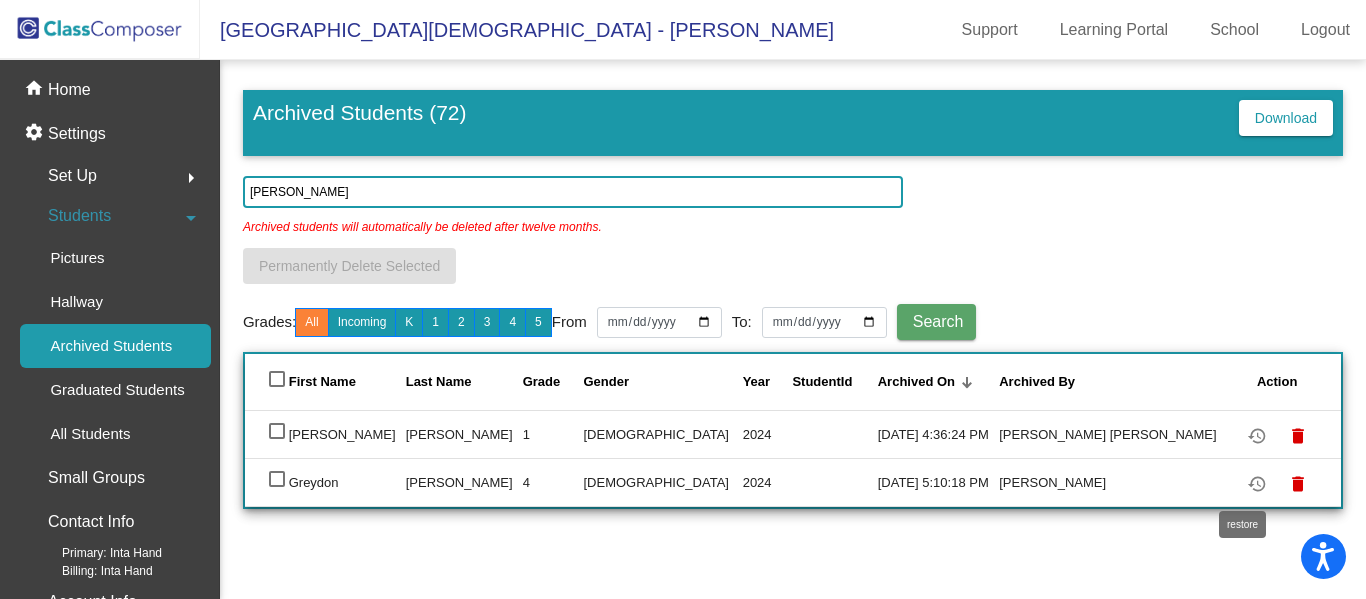 type on "larrick" 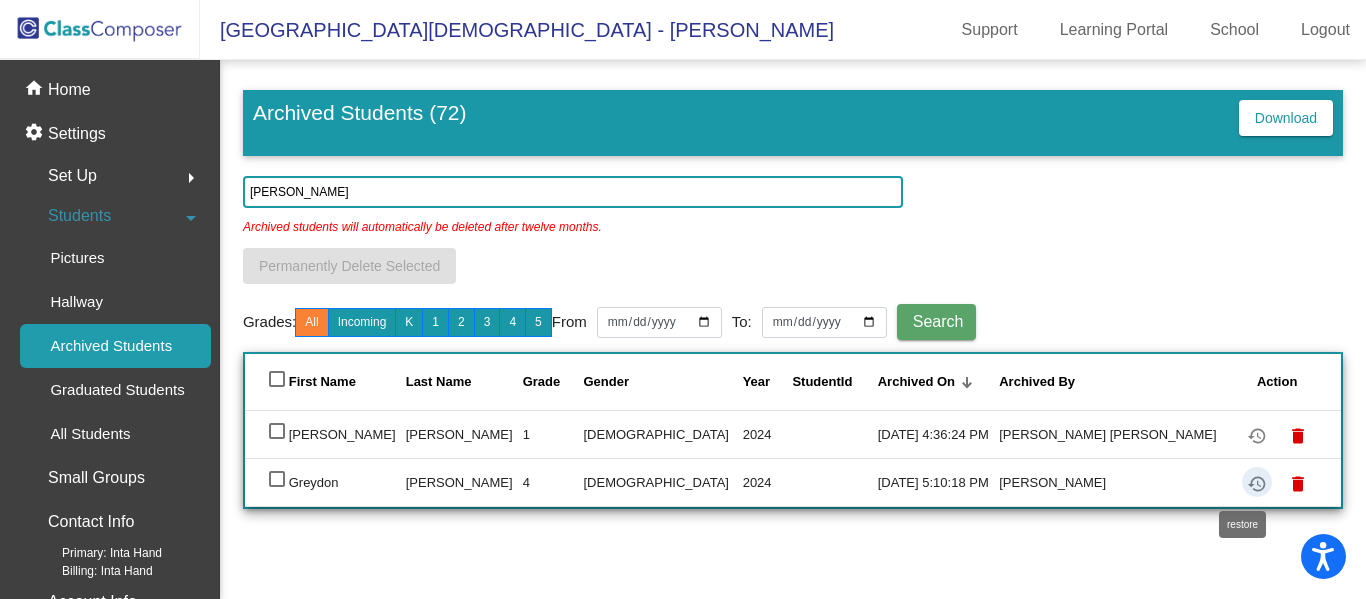 click on "restore" 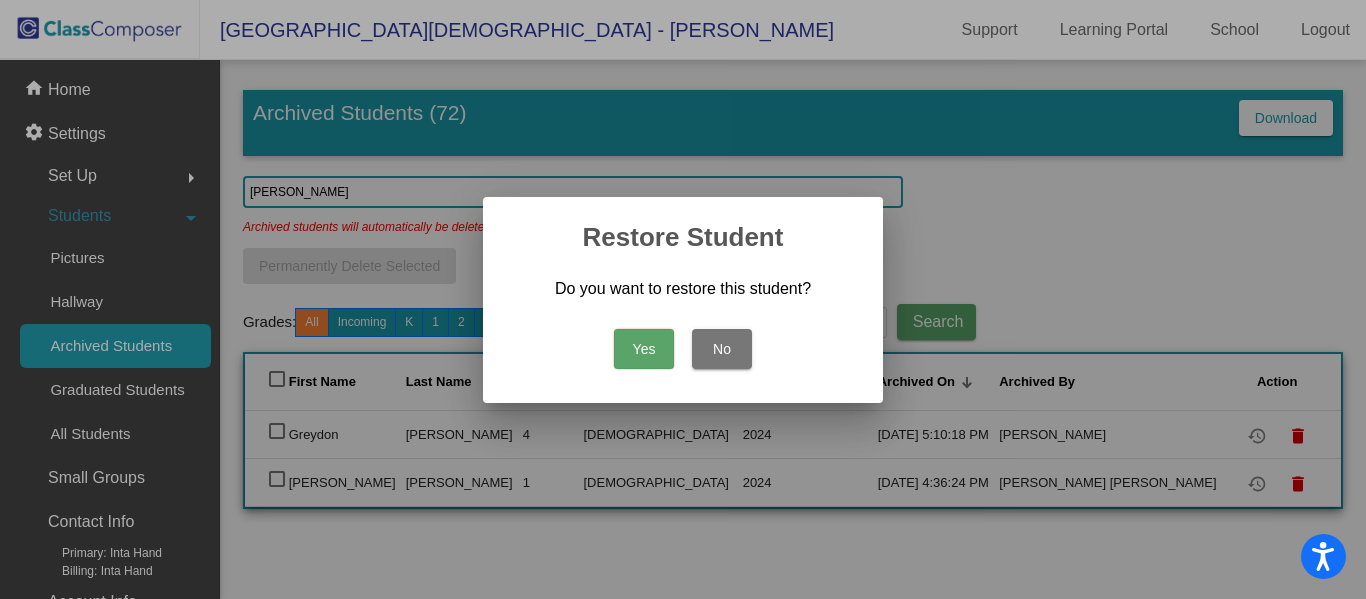 click on "Yes" at bounding box center (644, 349) 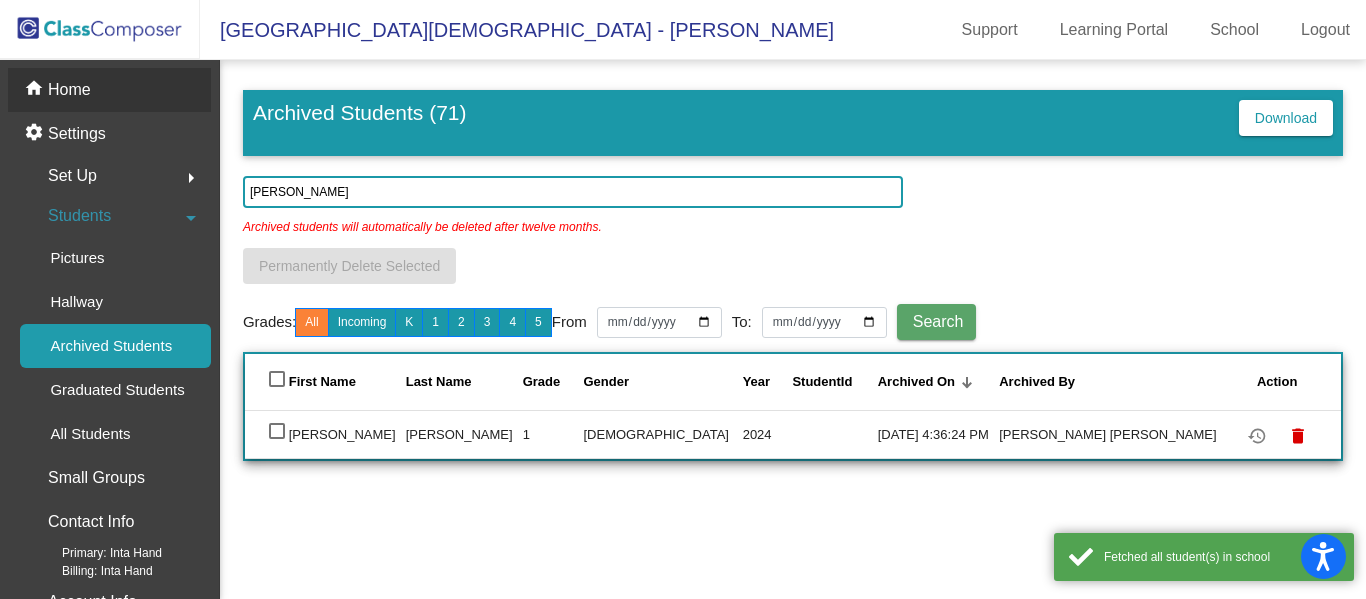click on "Home" 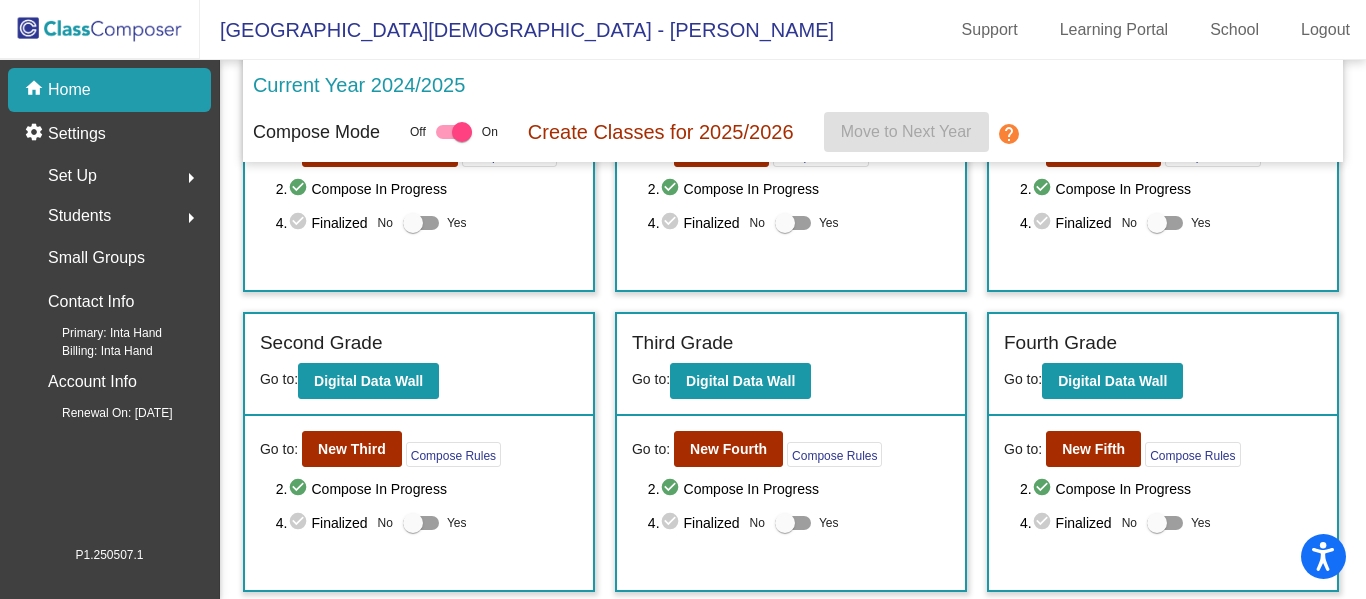 scroll, scrollTop: 168, scrollLeft: 0, axis: vertical 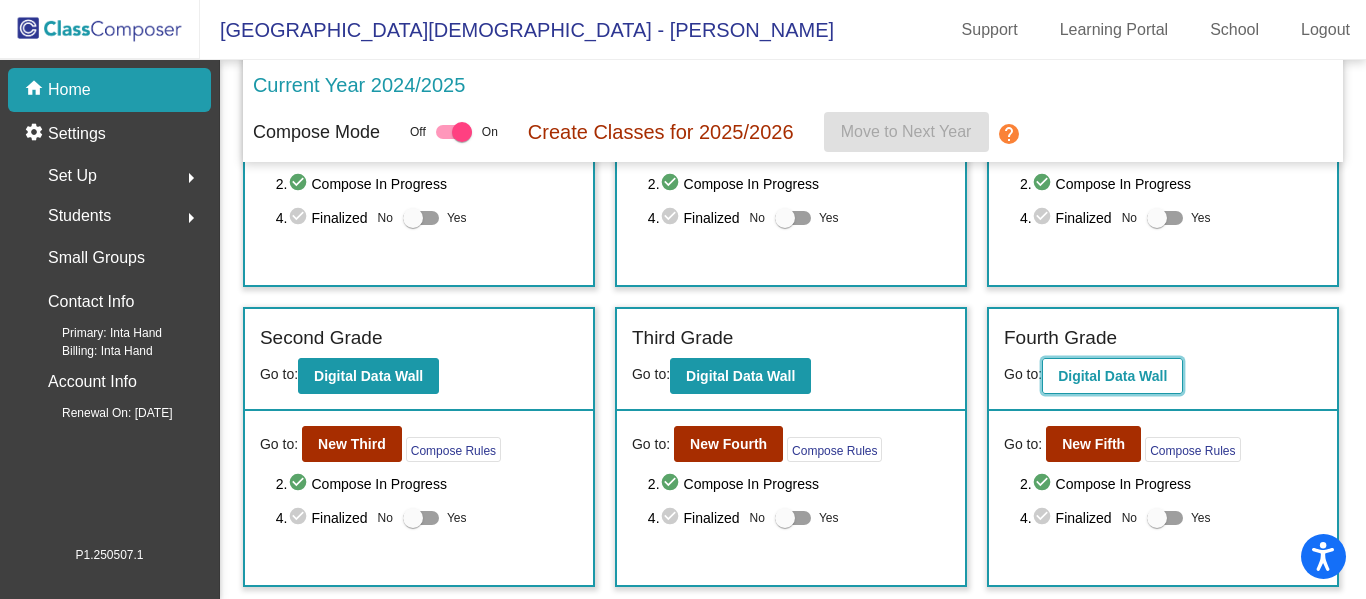 click on "Digital Data Wall" 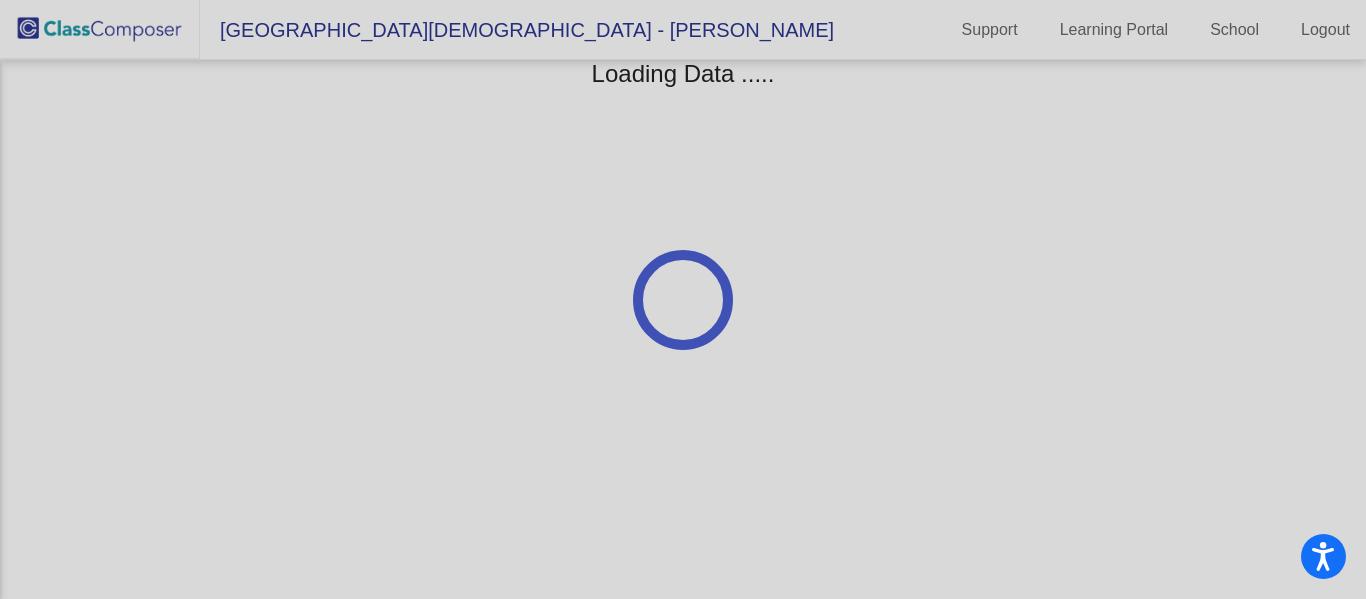 scroll, scrollTop: 0, scrollLeft: 0, axis: both 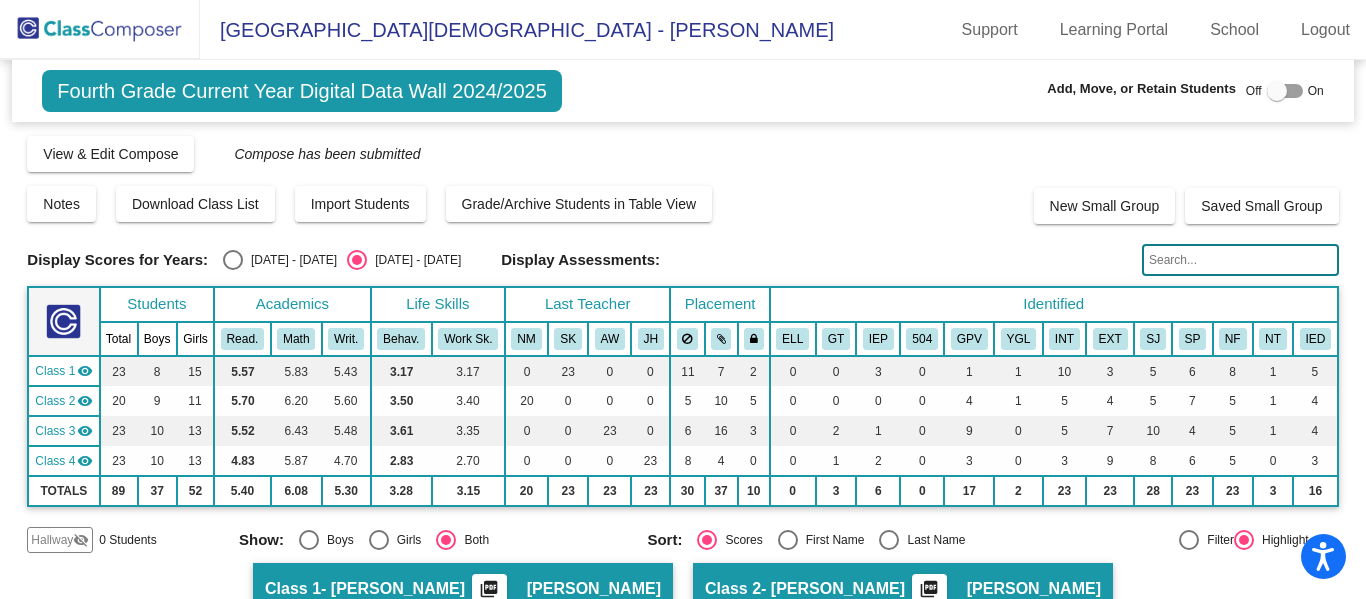click at bounding box center [1285, 91] 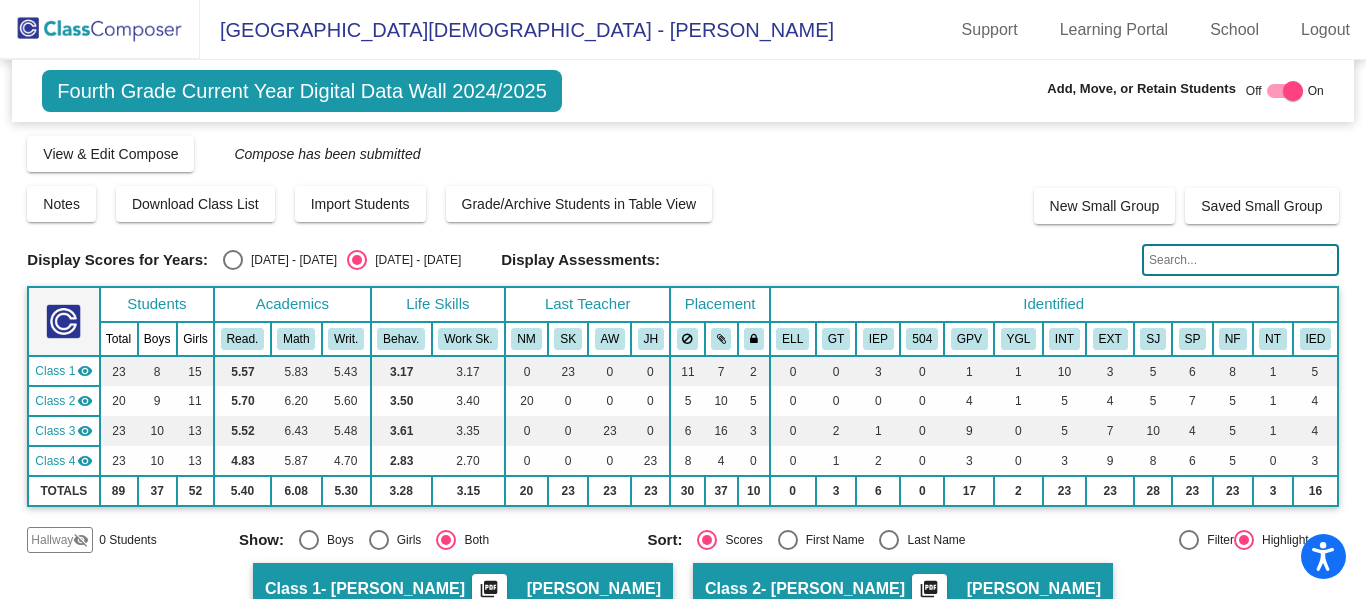 click on "Hallway" 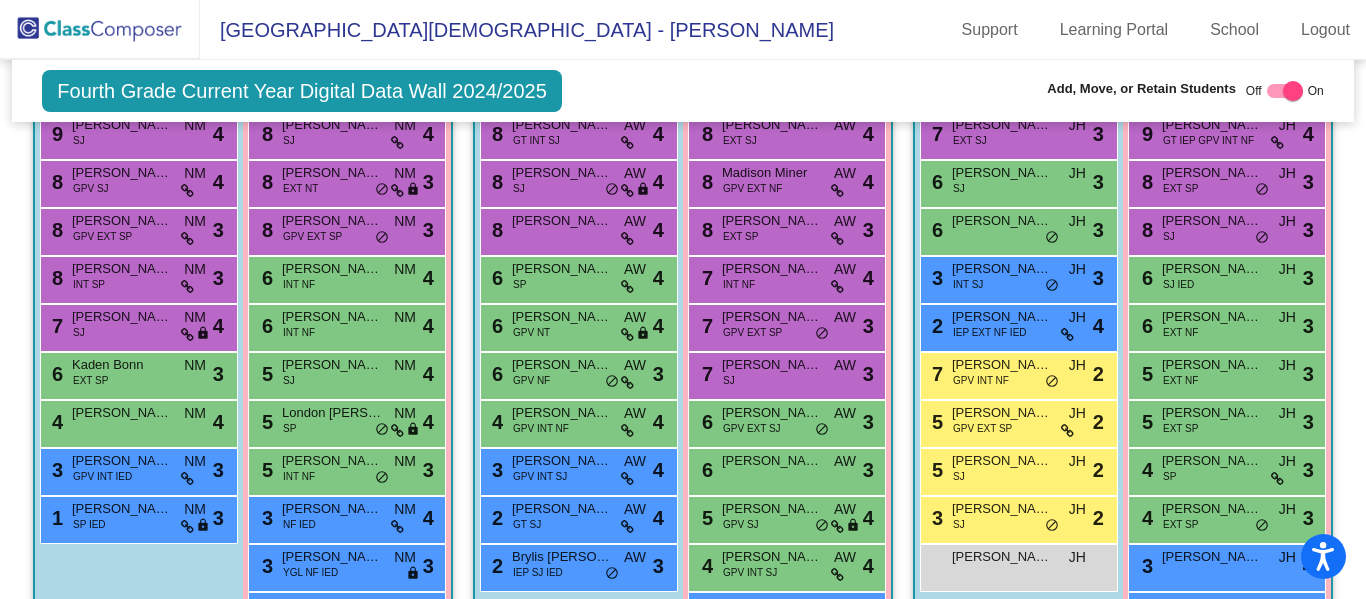 scroll, scrollTop: 1475, scrollLeft: 0, axis: vertical 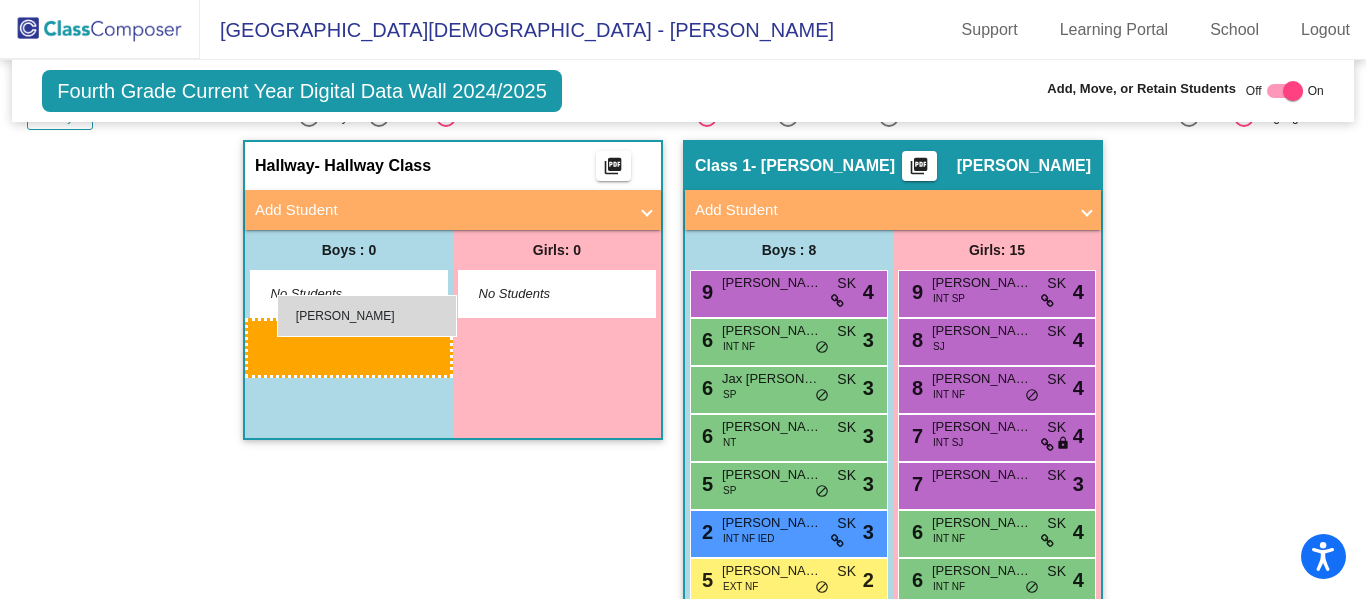 drag, startPoint x: 984, startPoint y: 564, endPoint x: 276, endPoint y: 295, distance: 757.3804 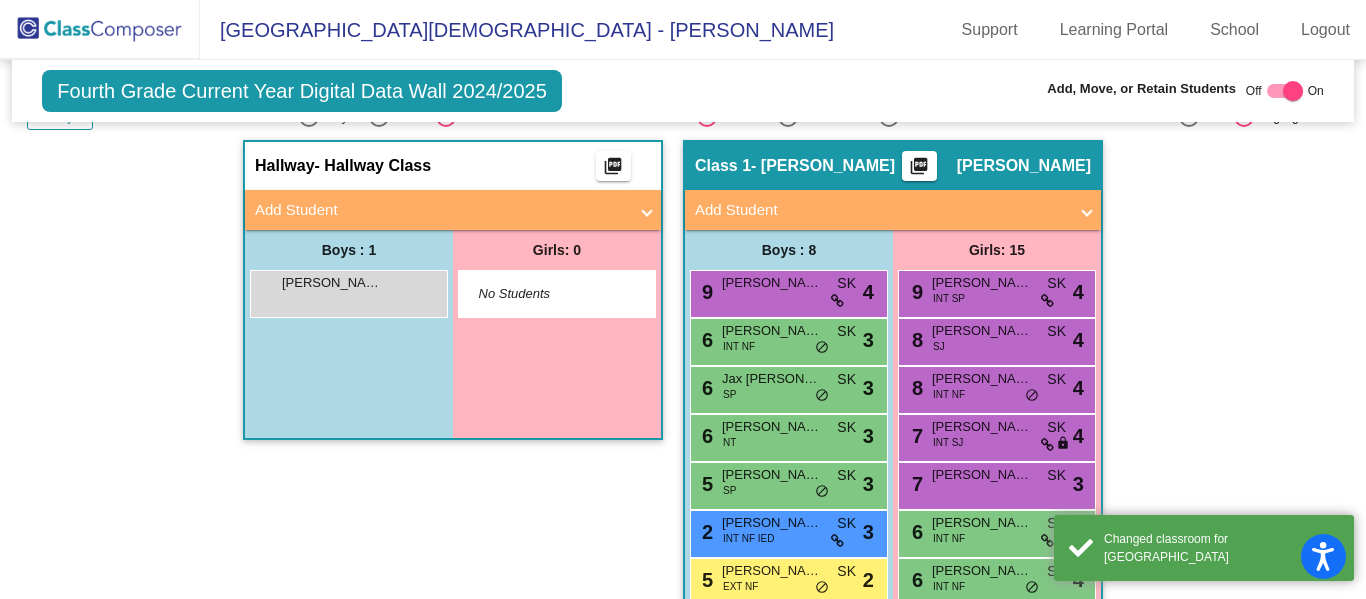 click 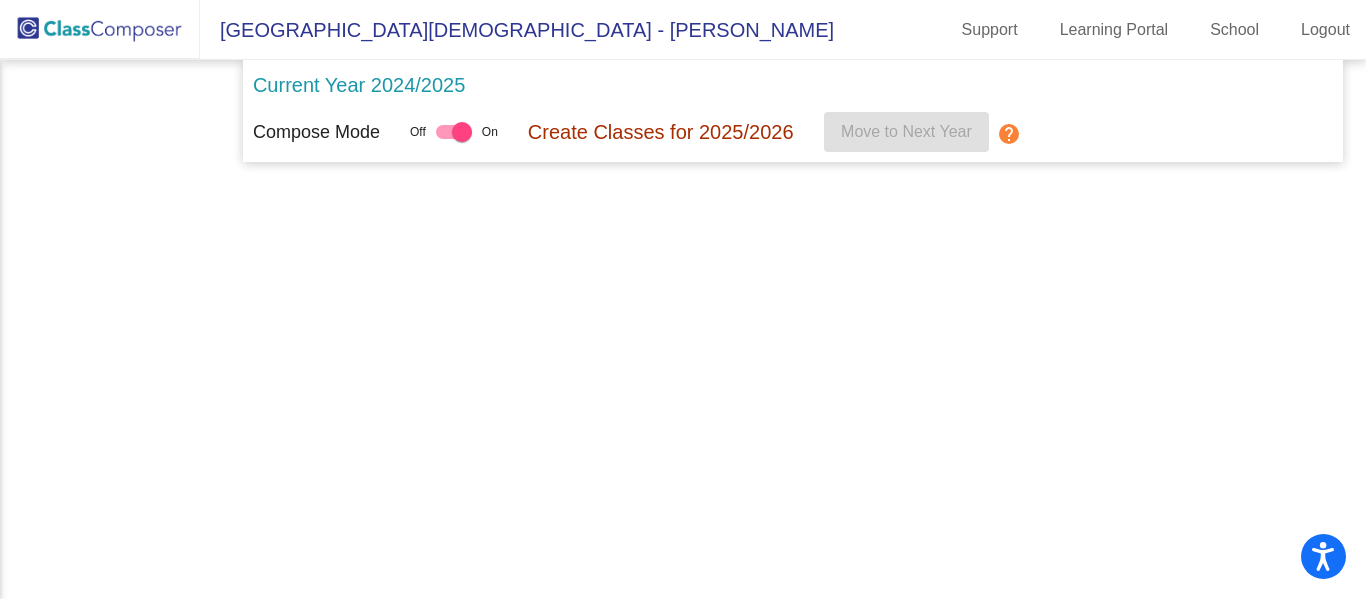 scroll, scrollTop: 0, scrollLeft: 0, axis: both 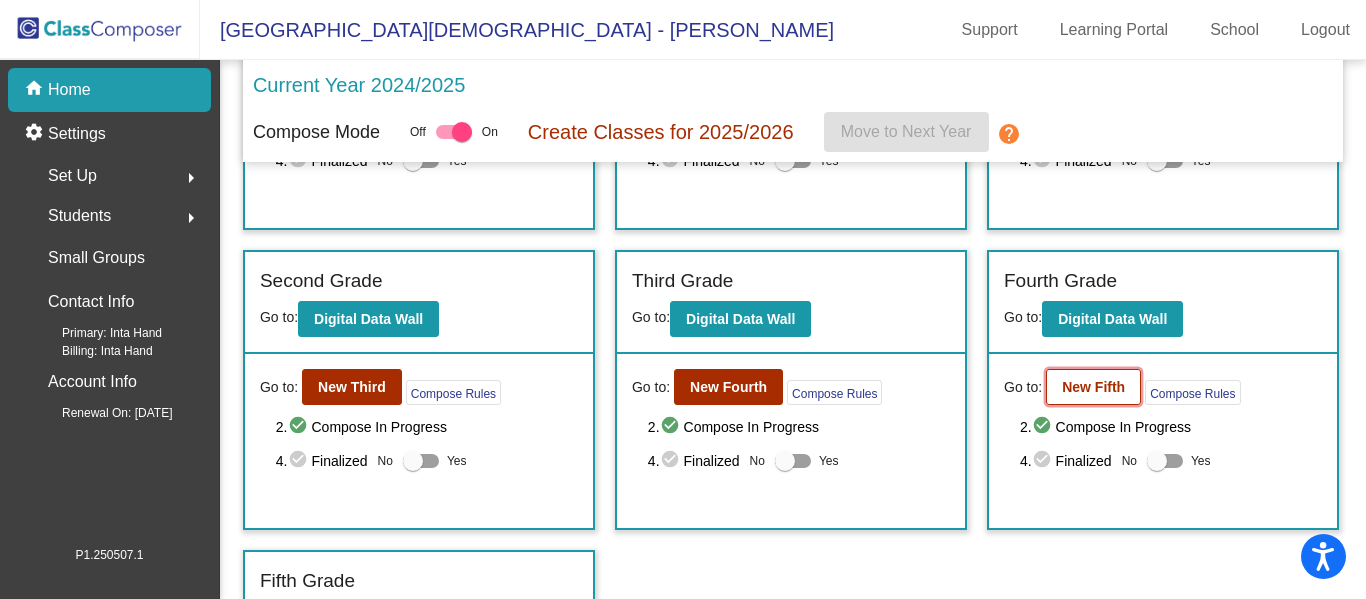 click on "New Fifth" 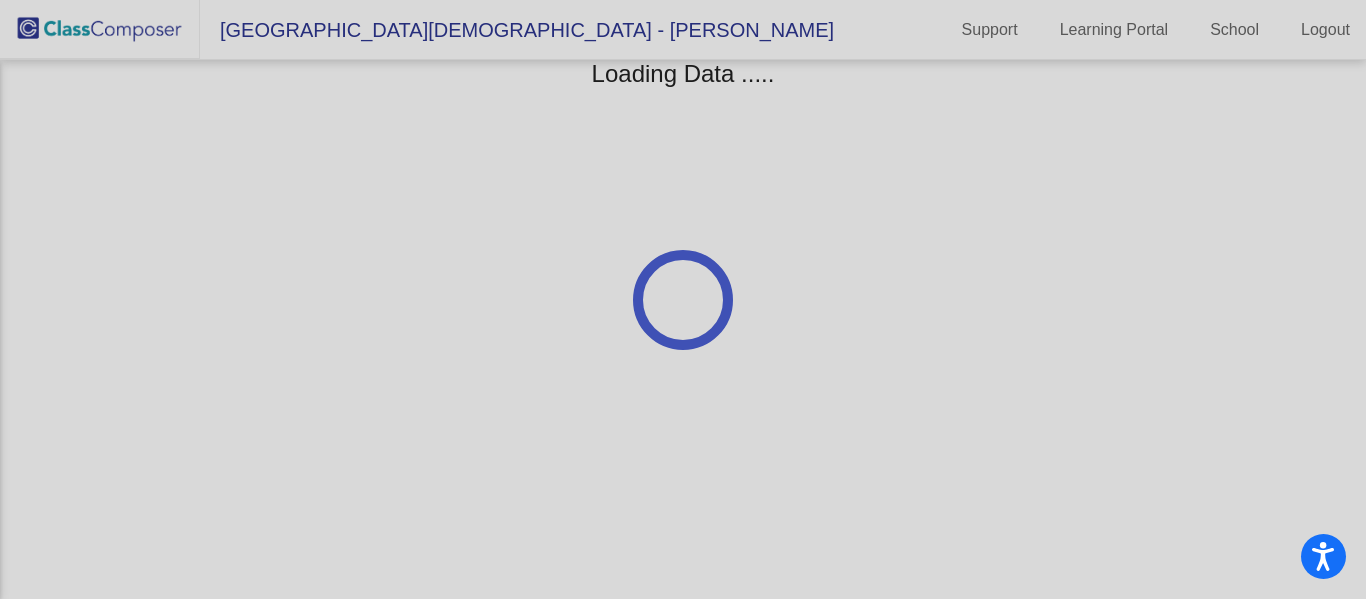 scroll, scrollTop: 0, scrollLeft: 0, axis: both 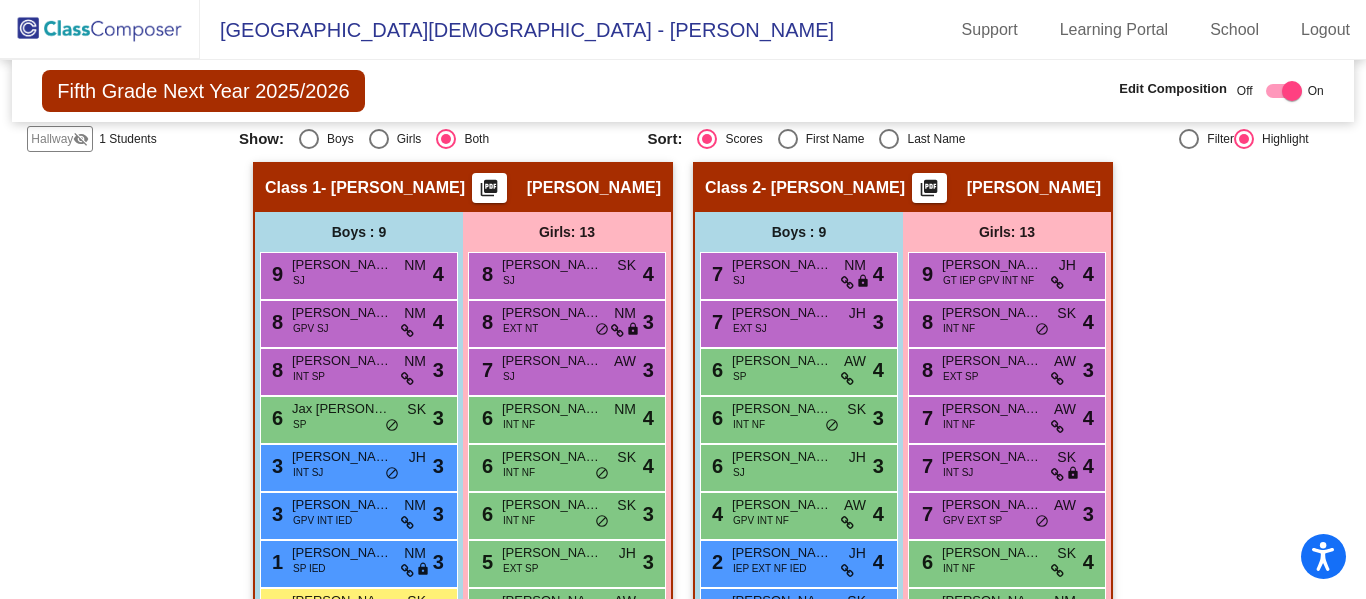 click on "visibility_off" 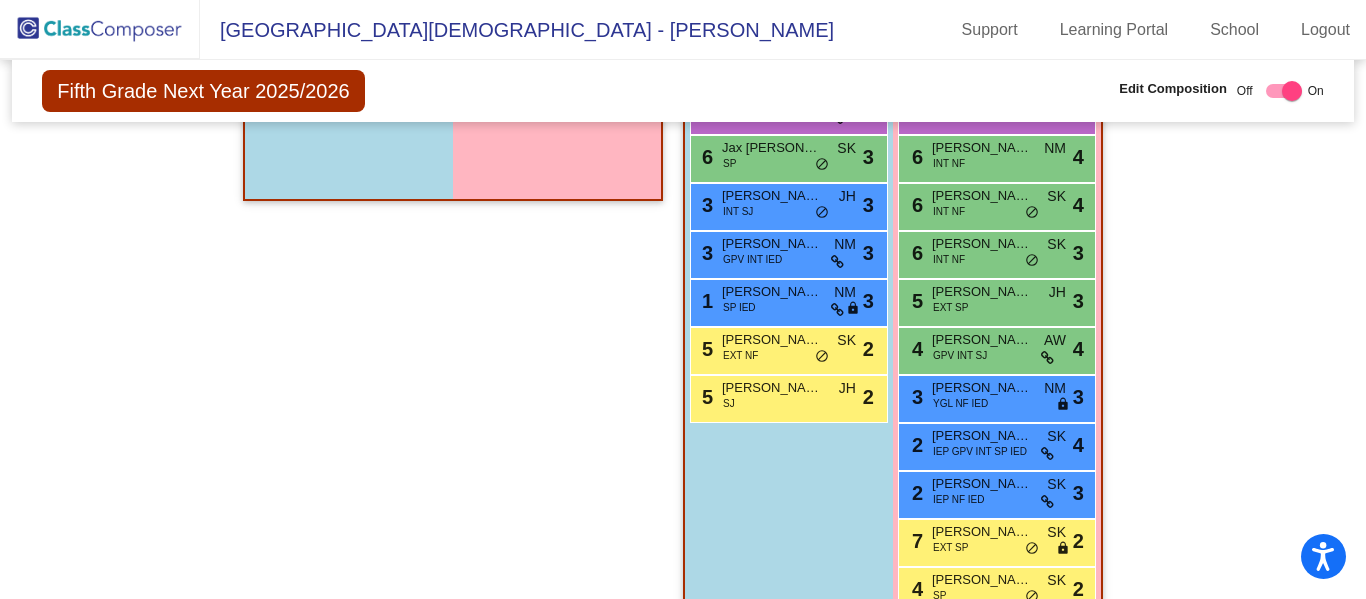 scroll, scrollTop: 442, scrollLeft: 0, axis: vertical 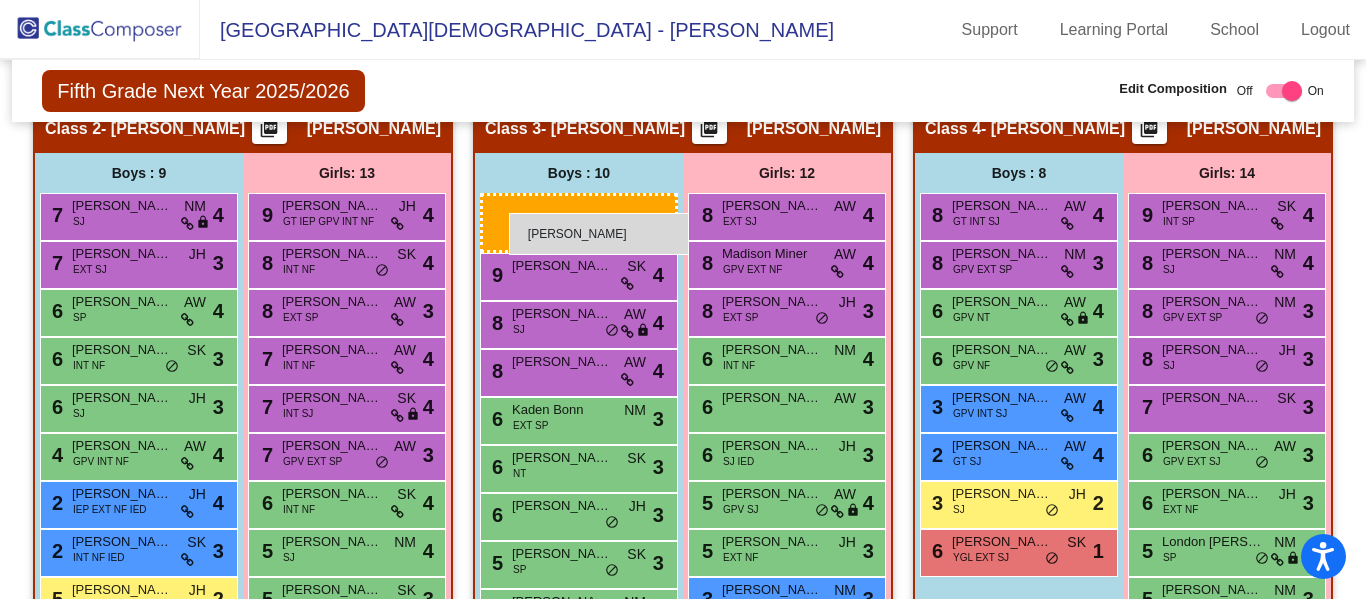 drag, startPoint x: 356, startPoint y: 291, endPoint x: 507, endPoint y: 213, distance: 169.95587 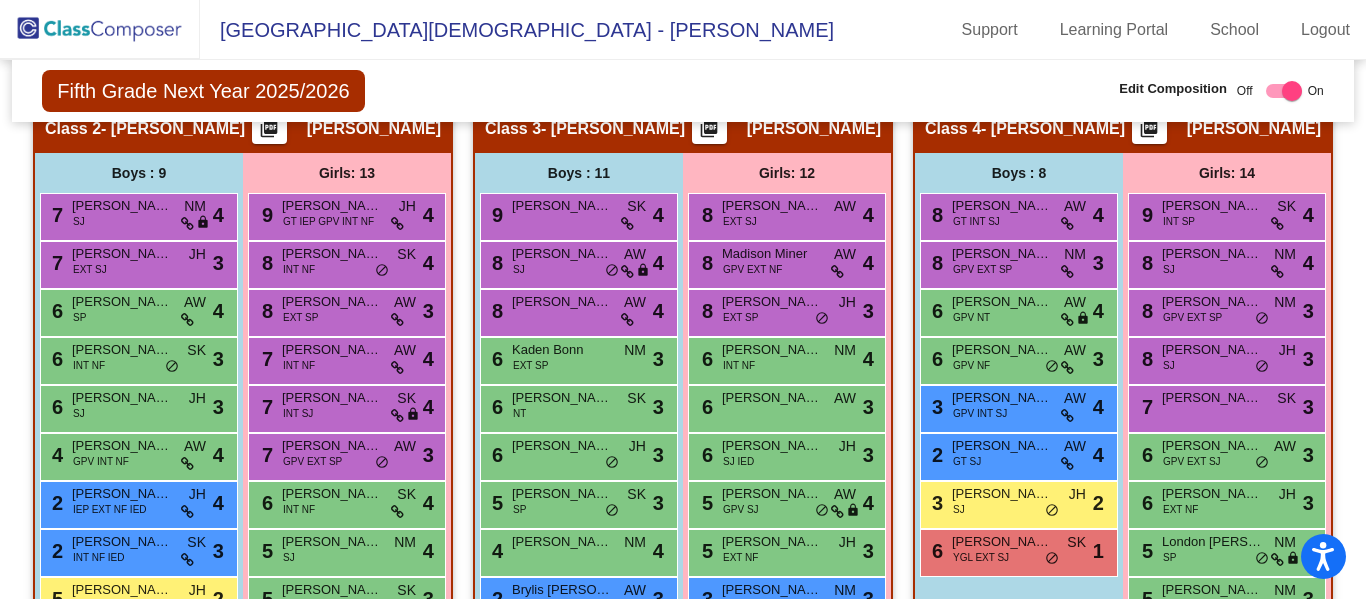 scroll, scrollTop: 1500, scrollLeft: 0, axis: vertical 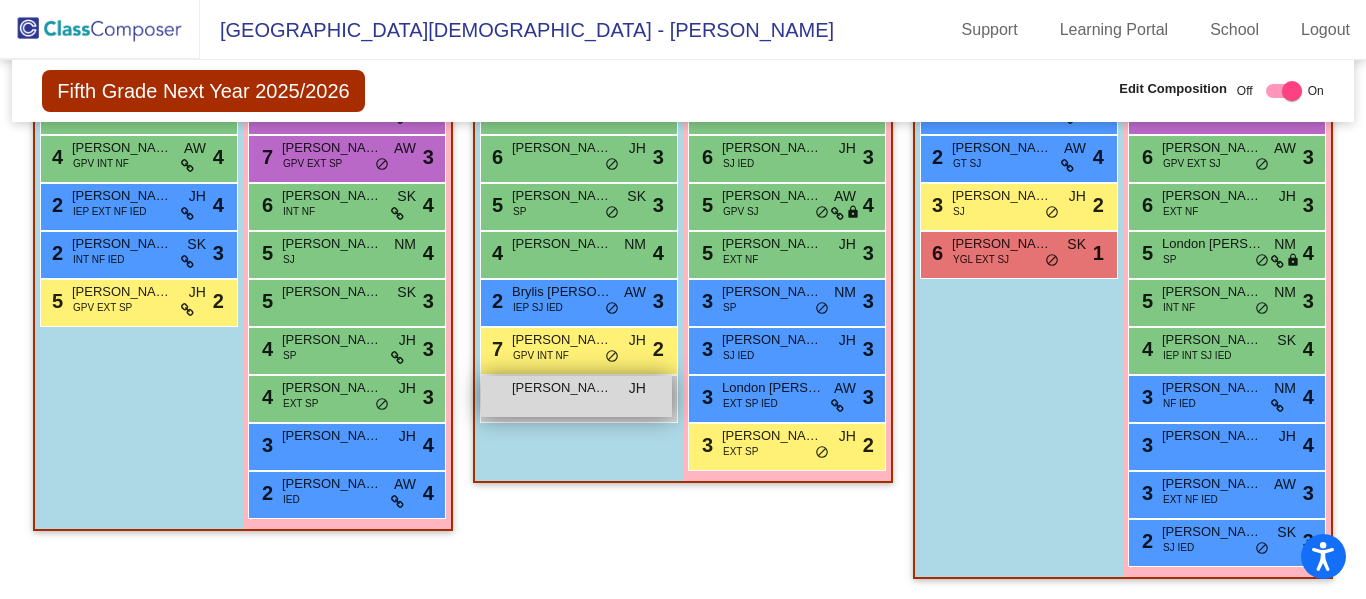 click on "Greydon Larrick JH lock do_not_disturb_alt" at bounding box center (576, 396) 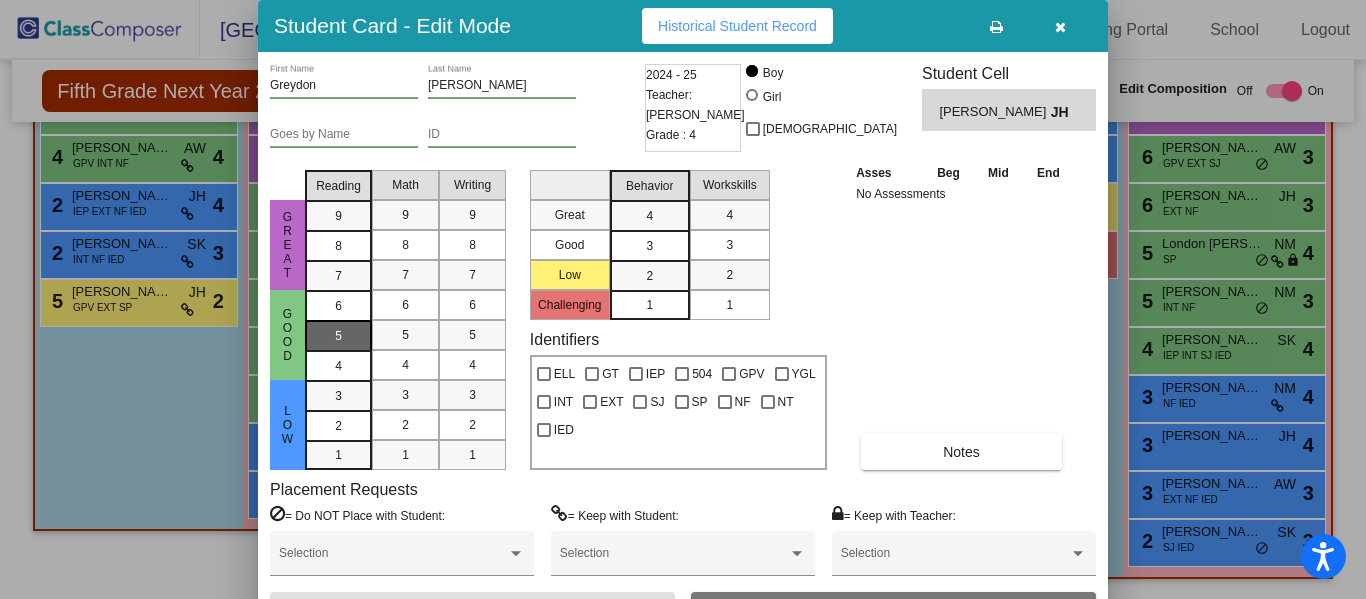 click on "5" at bounding box center [338, 306] 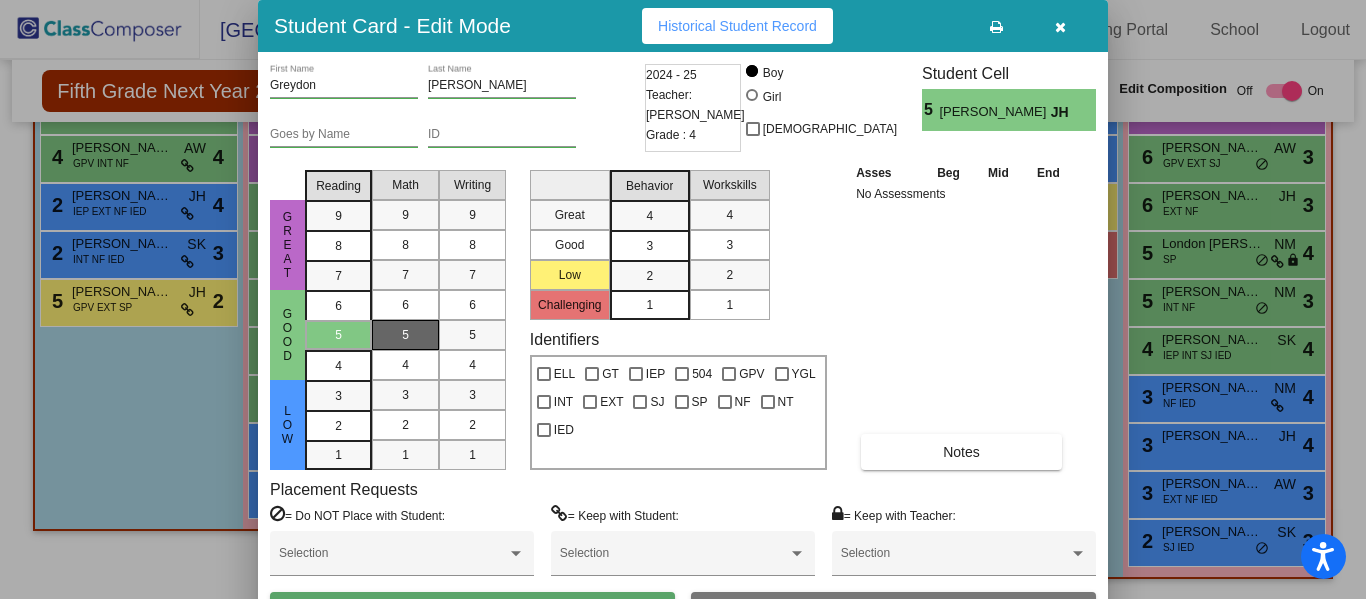 click on "5" at bounding box center (405, 335) 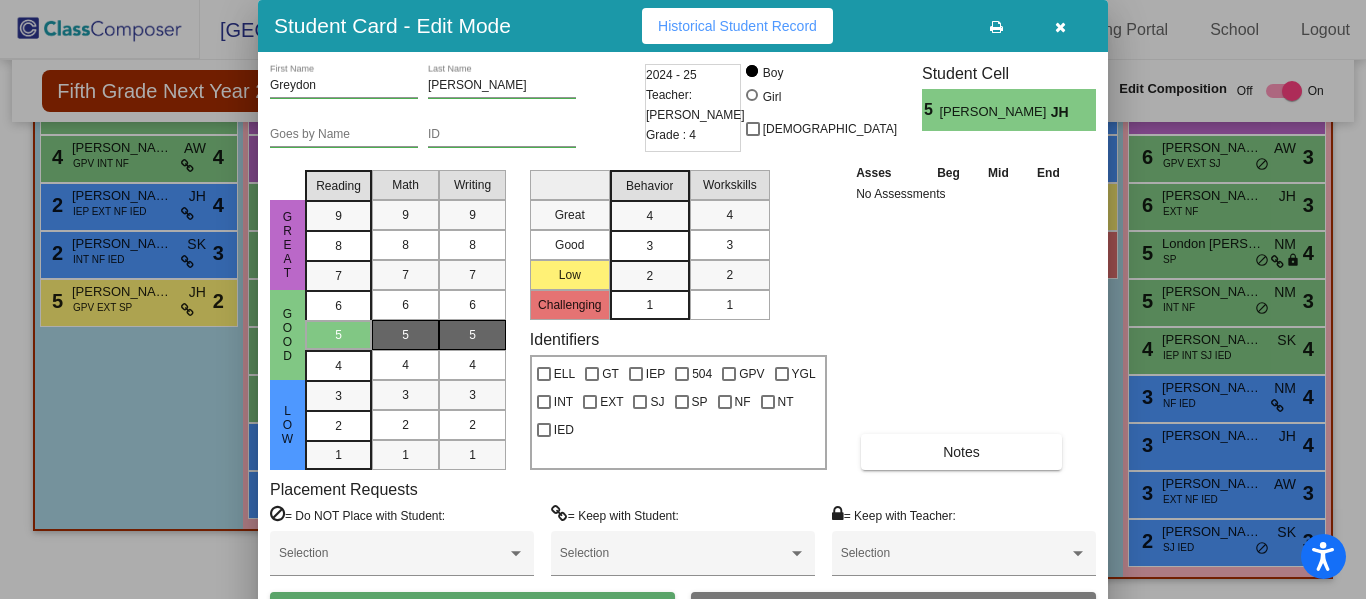 click on "5" at bounding box center (472, 335) 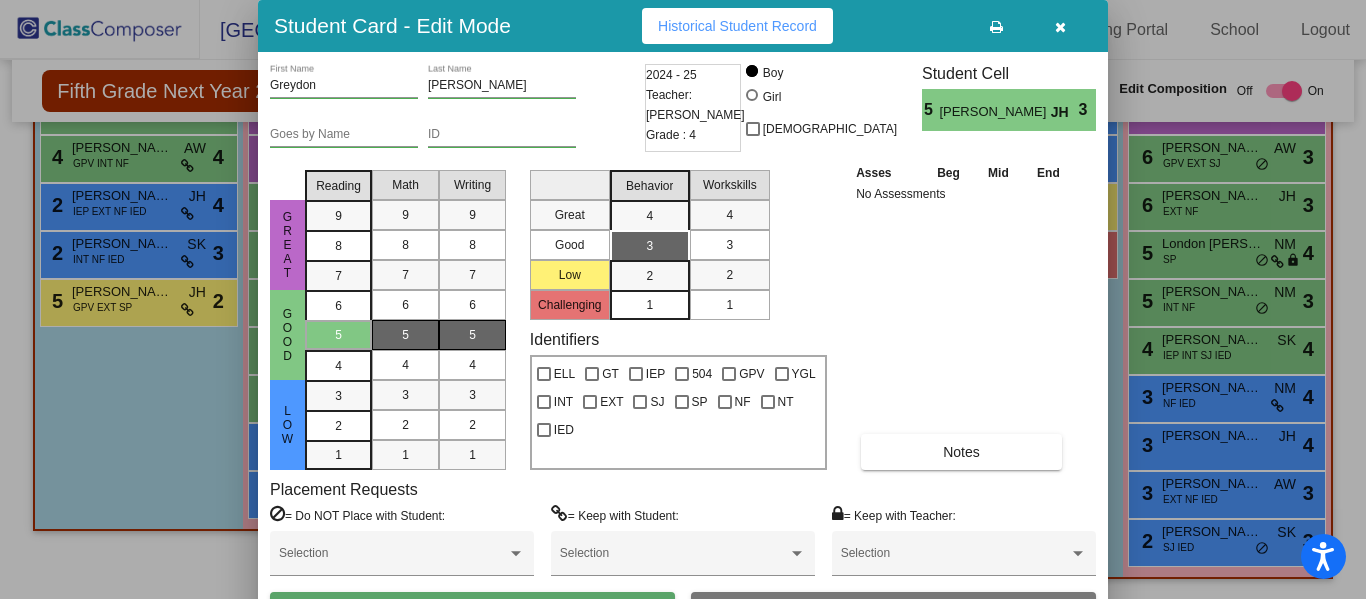click on "3" at bounding box center (729, 245) 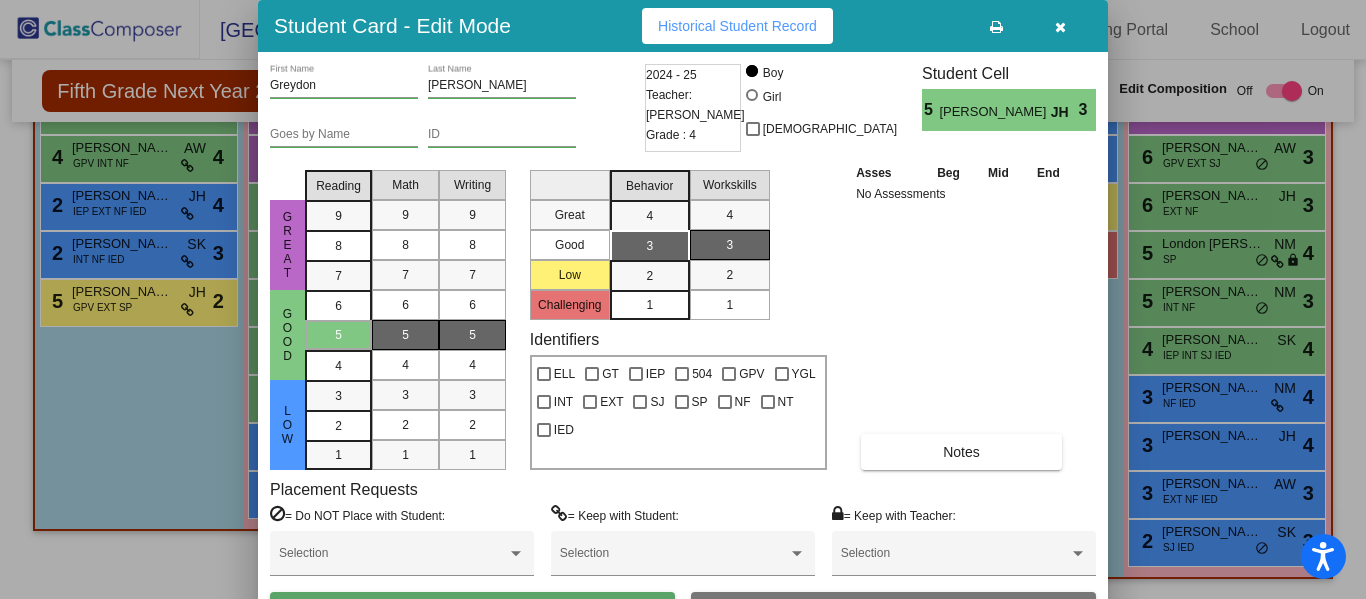 drag, startPoint x: 1365, startPoint y: 182, endPoint x: 1359, endPoint y: 267, distance: 85.2115 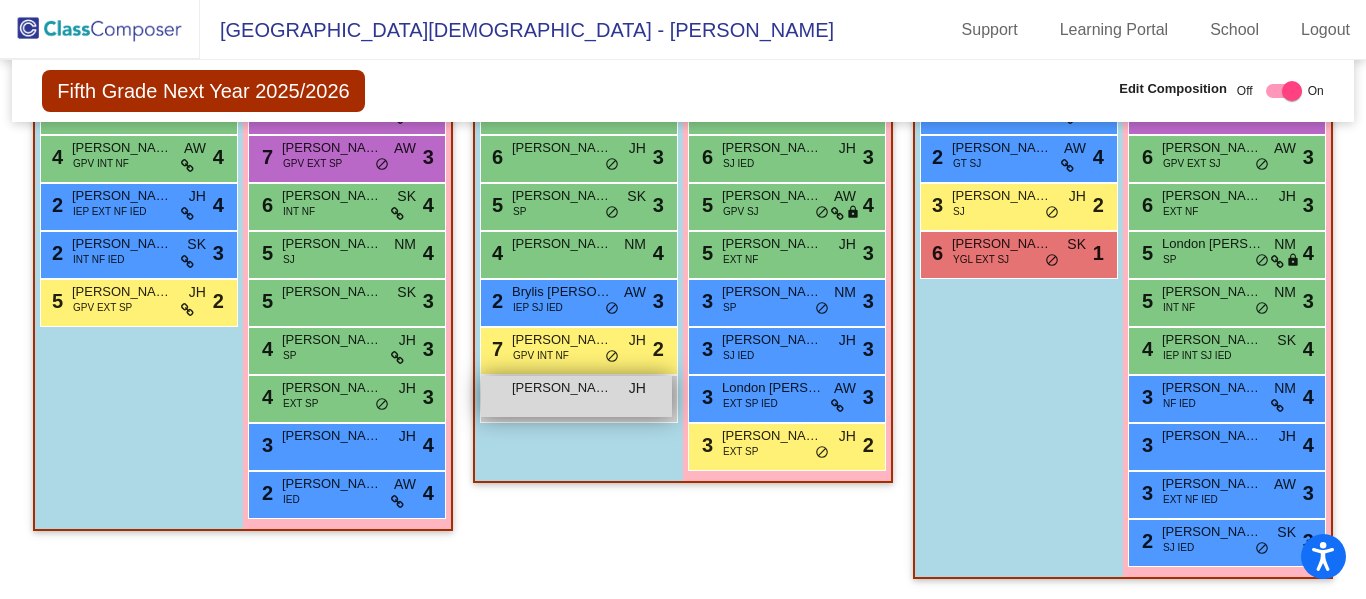 click on "Greydon Larrick" at bounding box center (562, 388) 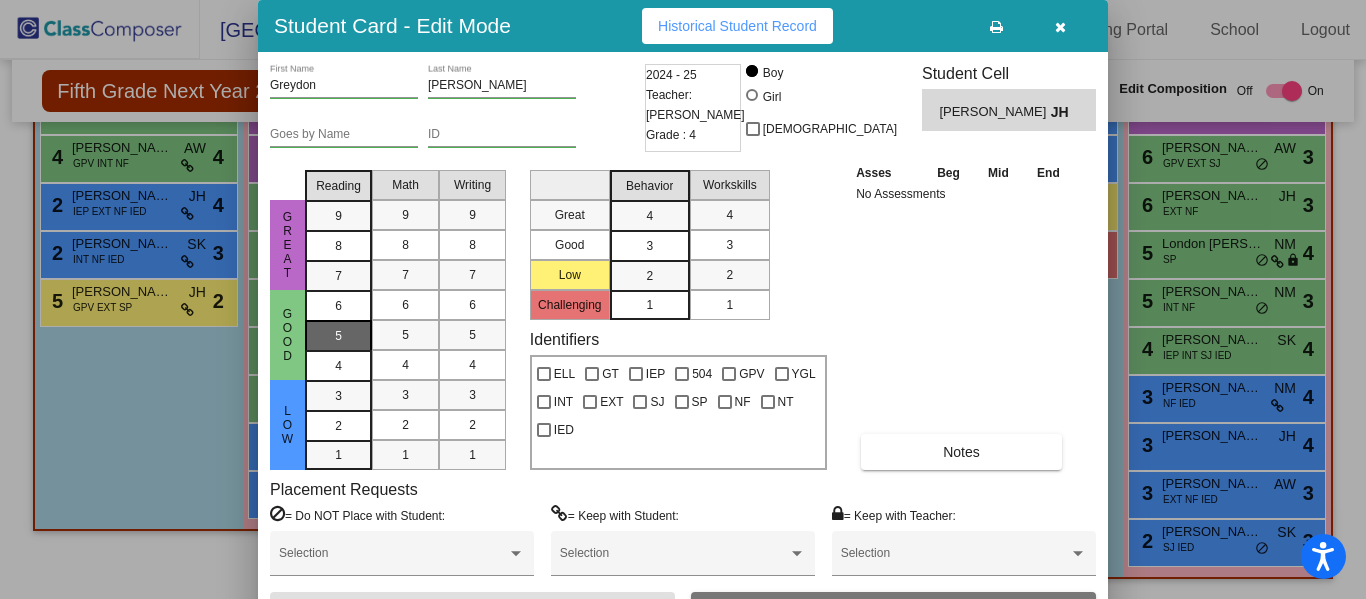 click on "5" at bounding box center [338, 306] 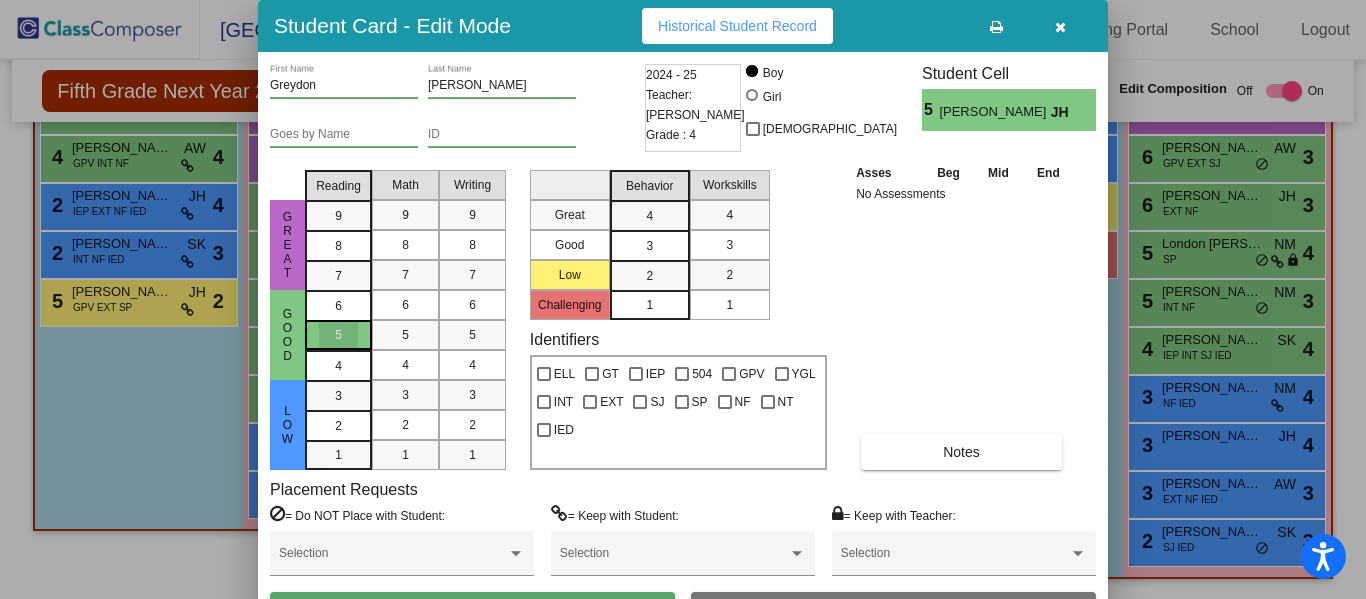 click on "5" at bounding box center (338, 335) 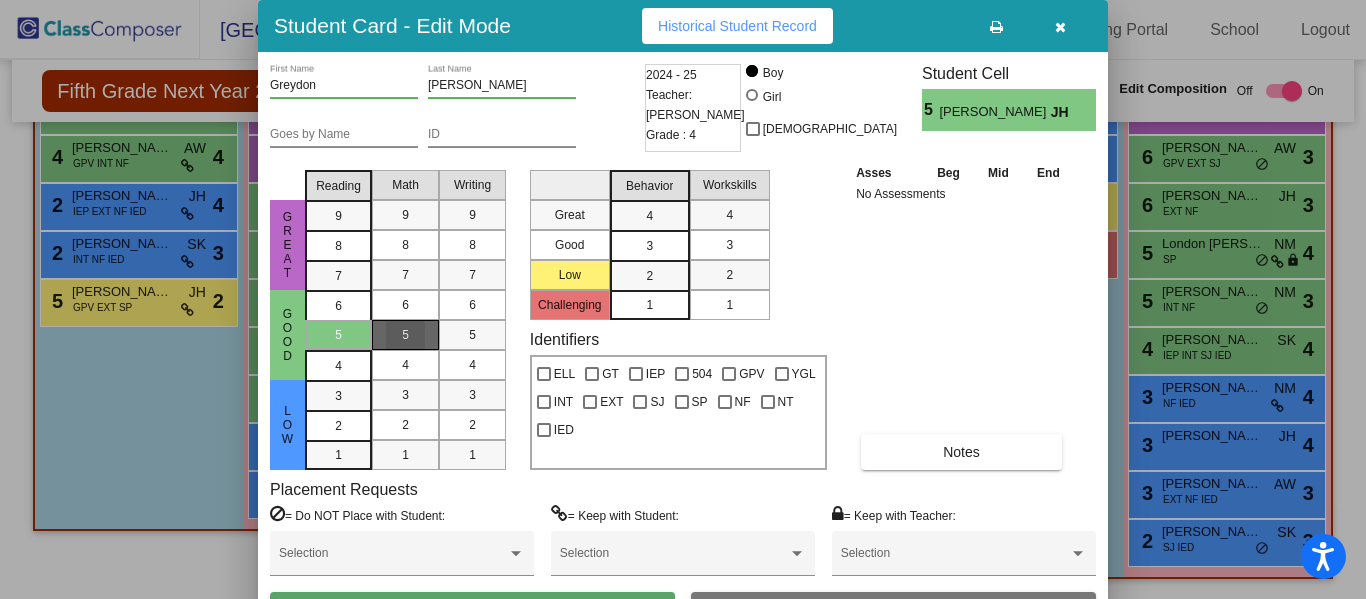 click on "5" at bounding box center [405, 335] 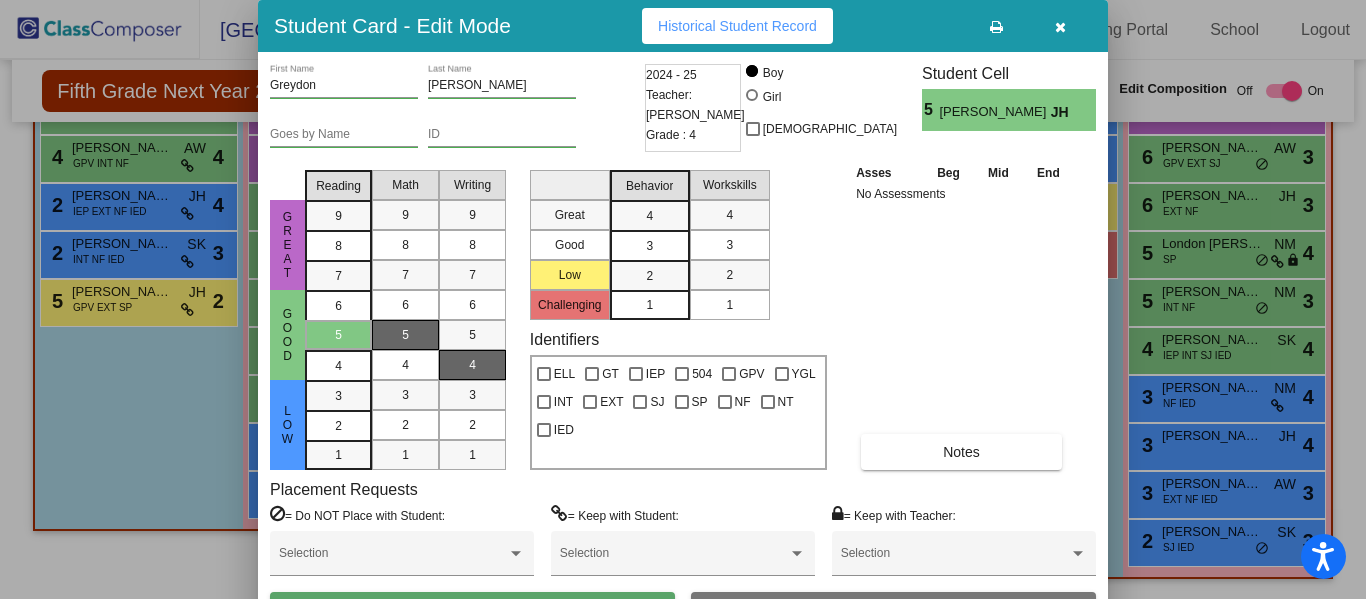 click on "4" at bounding box center (472, 365) 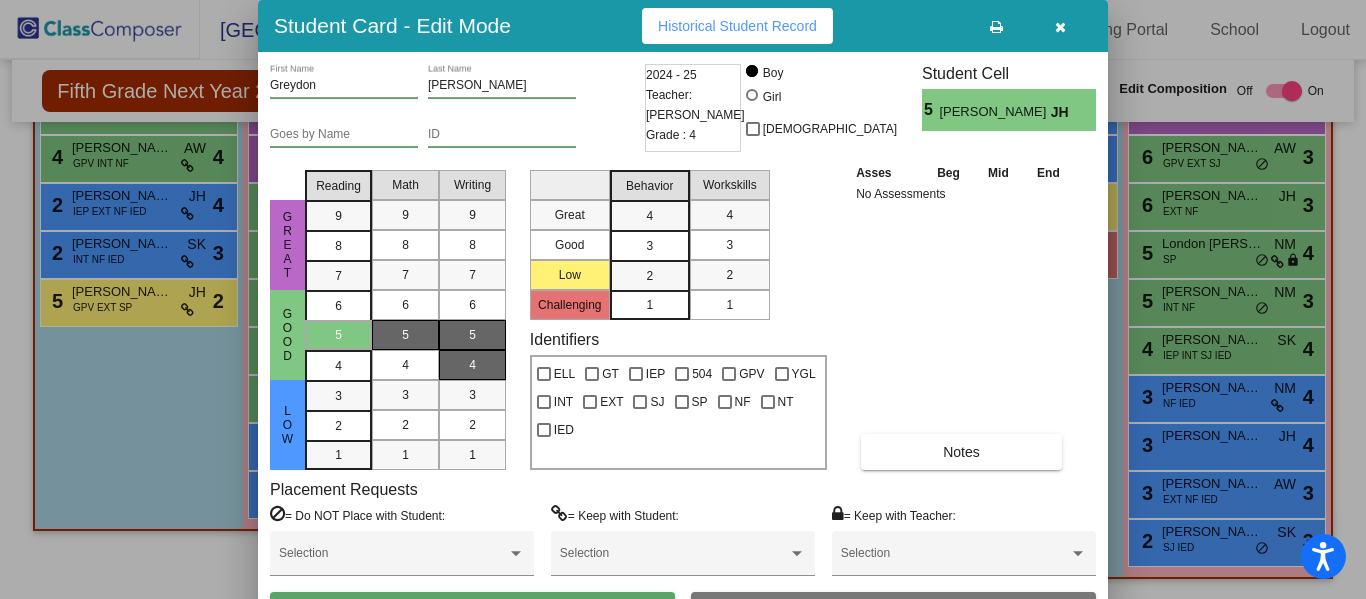 click on "5" at bounding box center [472, 335] 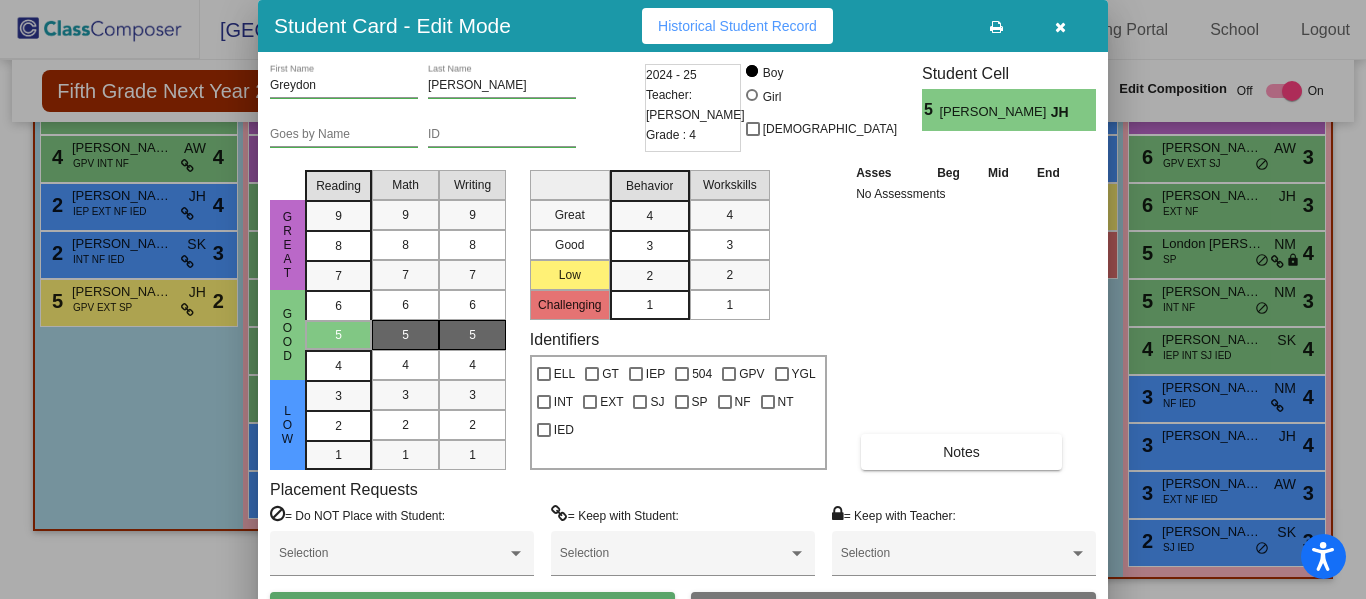click on "3" at bounding box center (649, 216) 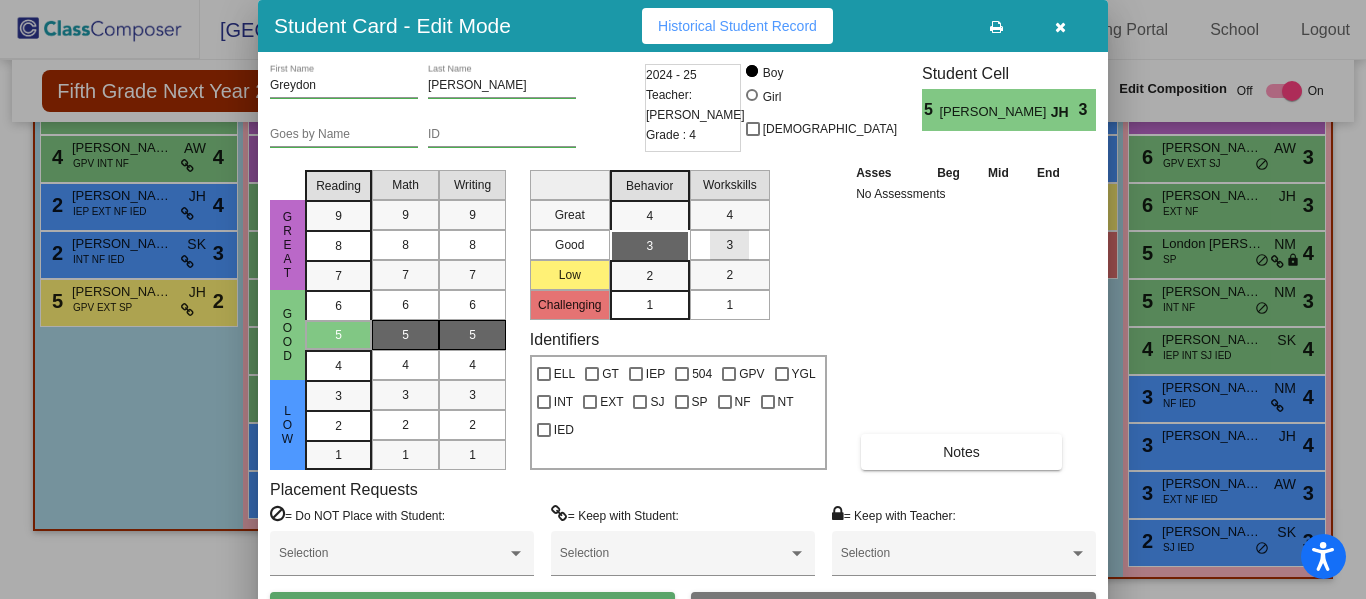 click on "3" at bounding box center (729, 245) 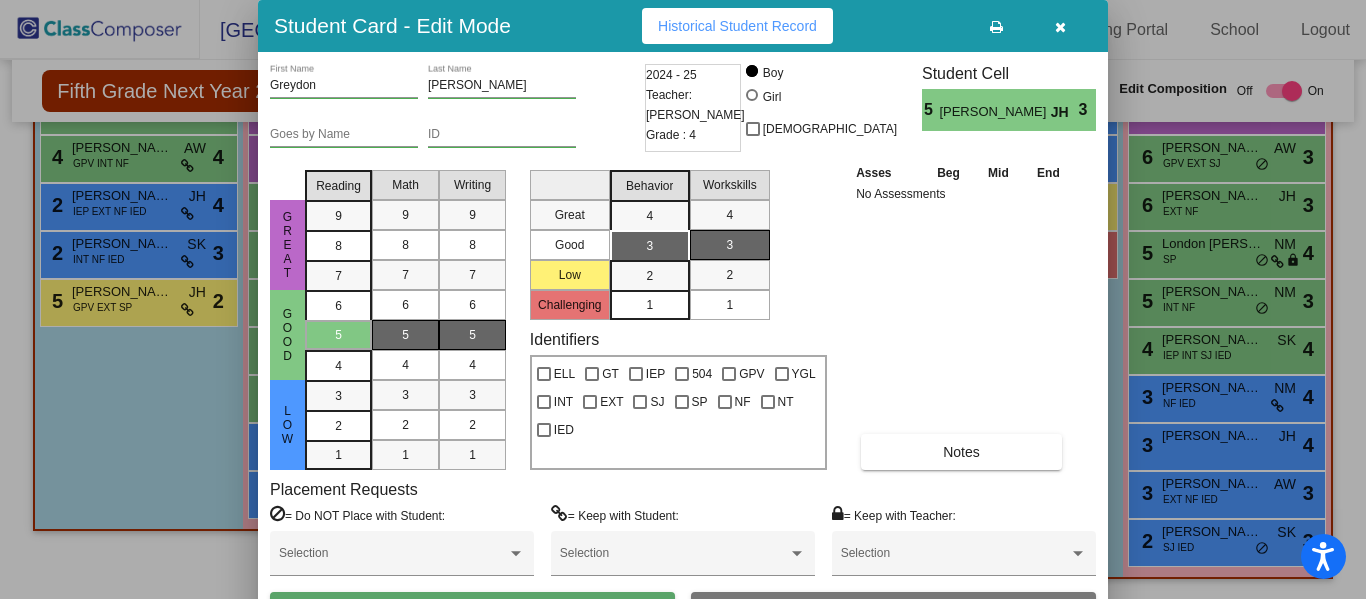 click on "Save" at bounding box center [472, 610] 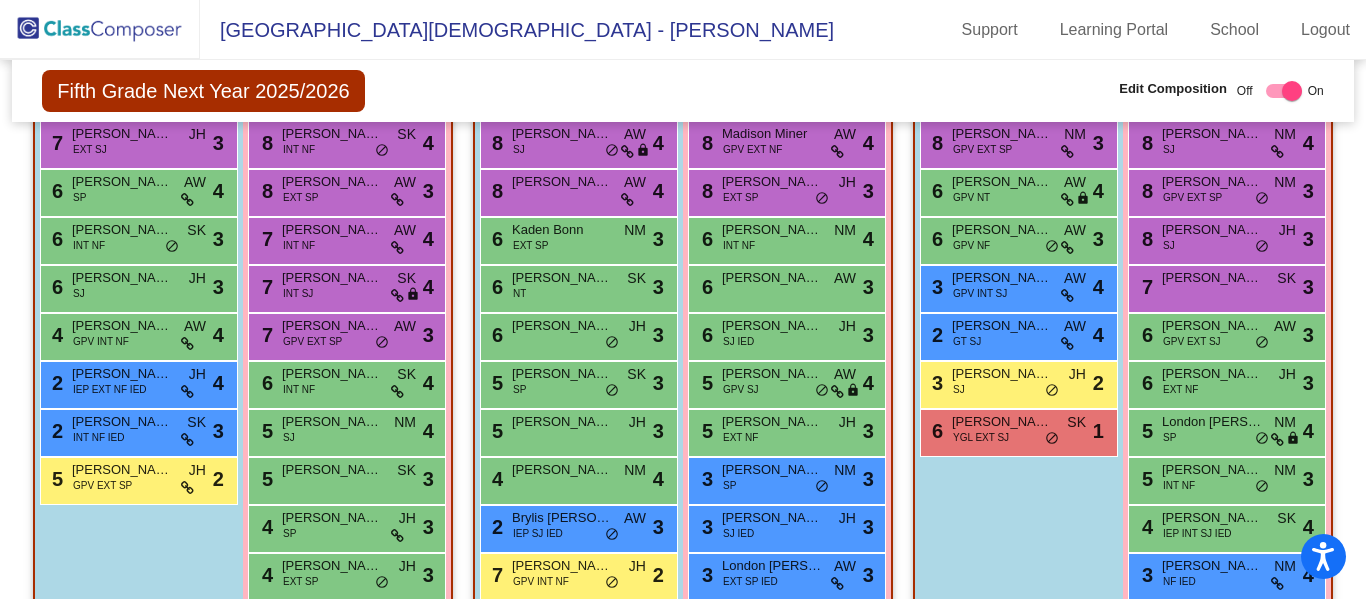 scroll, scrollTop: 0, scrollLeft: 0, axis: both 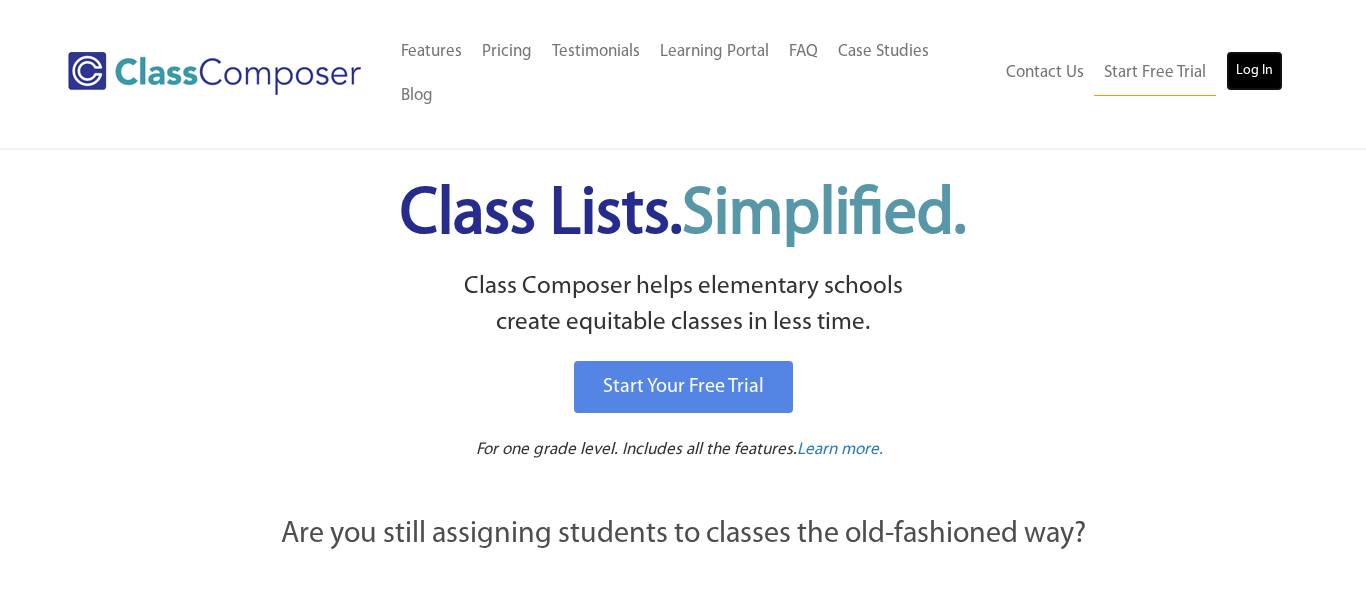 click on "Log In" at bounding box center (1254, 71) 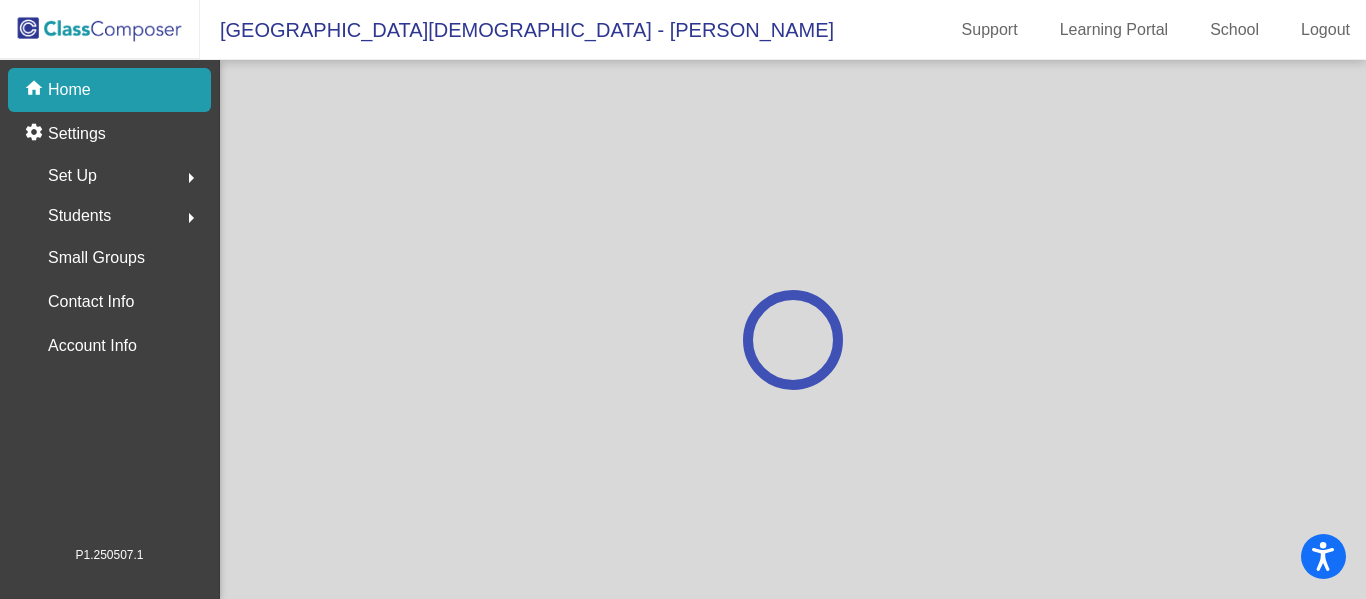 scroll, scrollTop: 0, scrollLeft: 0, axis: both 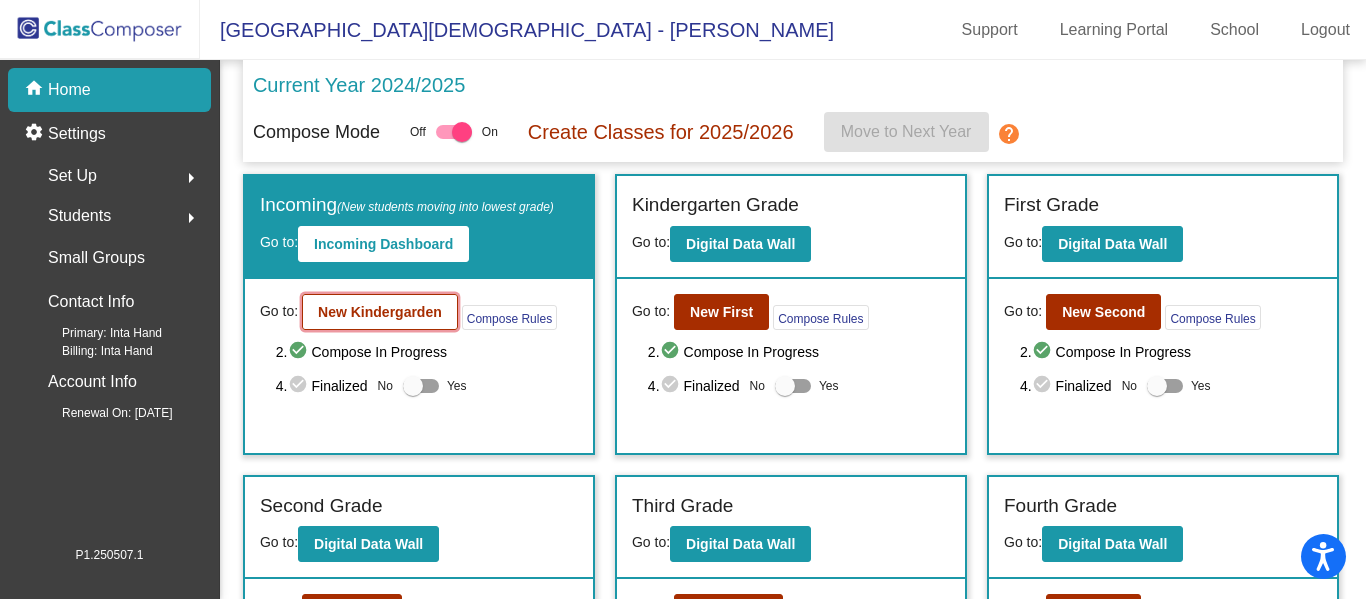 click on "New Kindergarden" 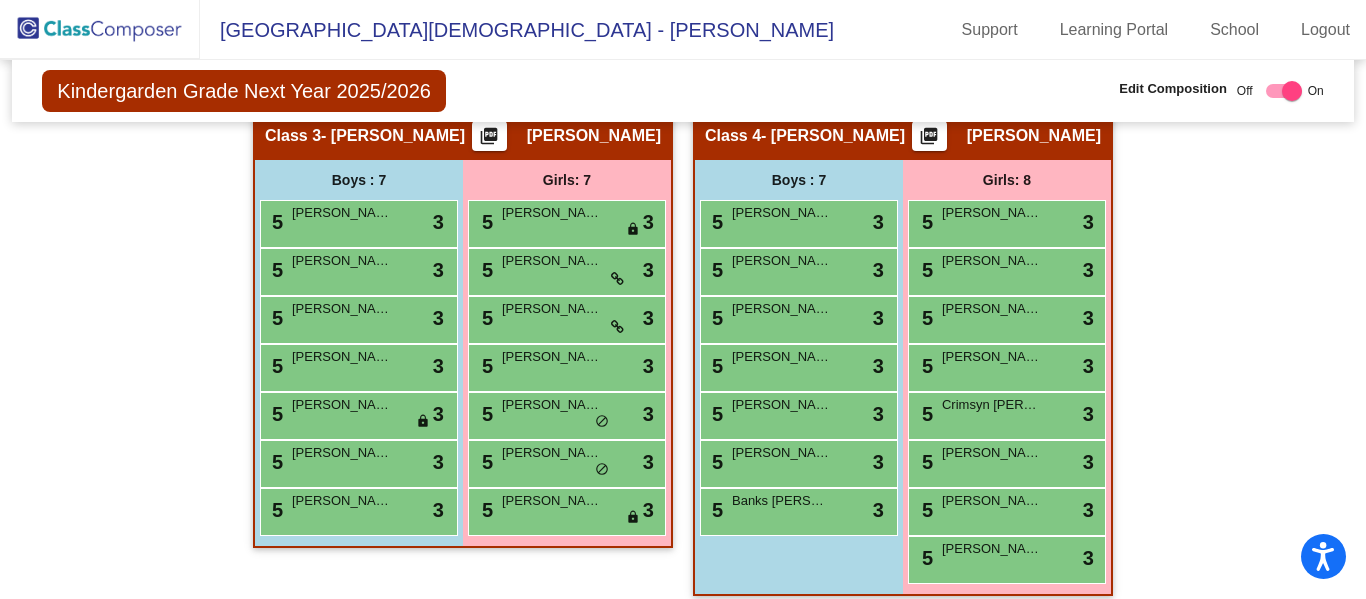 scroll, scrollTop: 972, scrollLeft: 0, axis: vertical 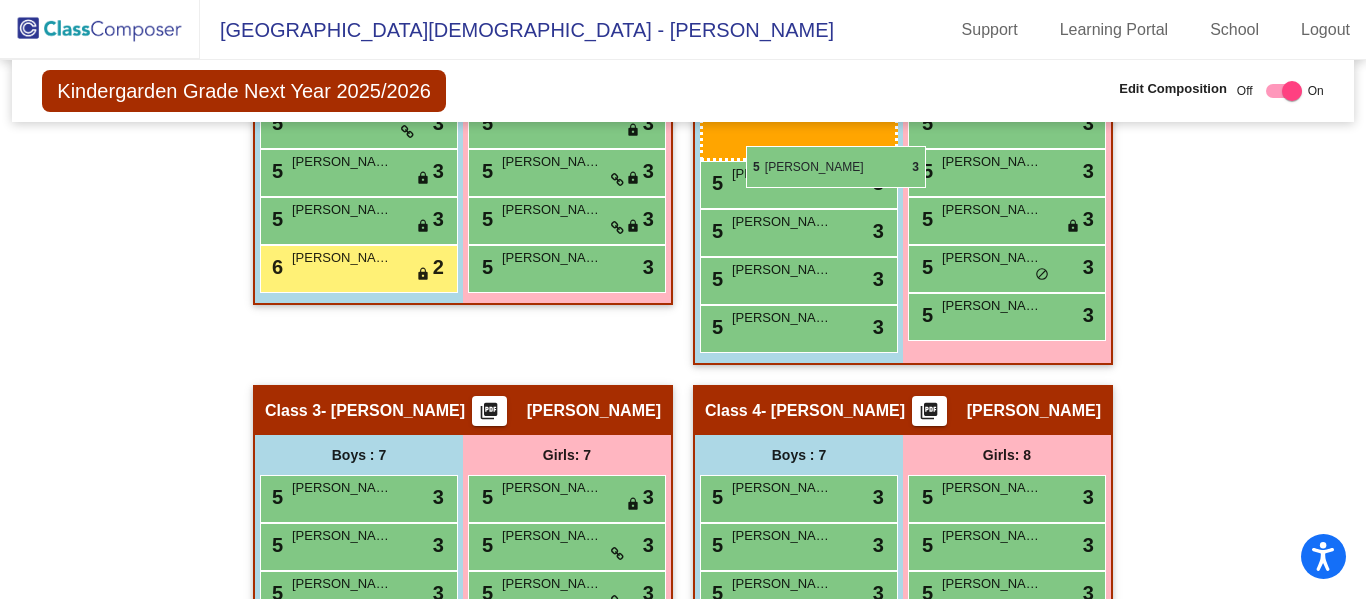 drag, startPoint x: 819, startPoint y: 390, endPoint x: 741, endPoint y: 147, distance: 255.21167 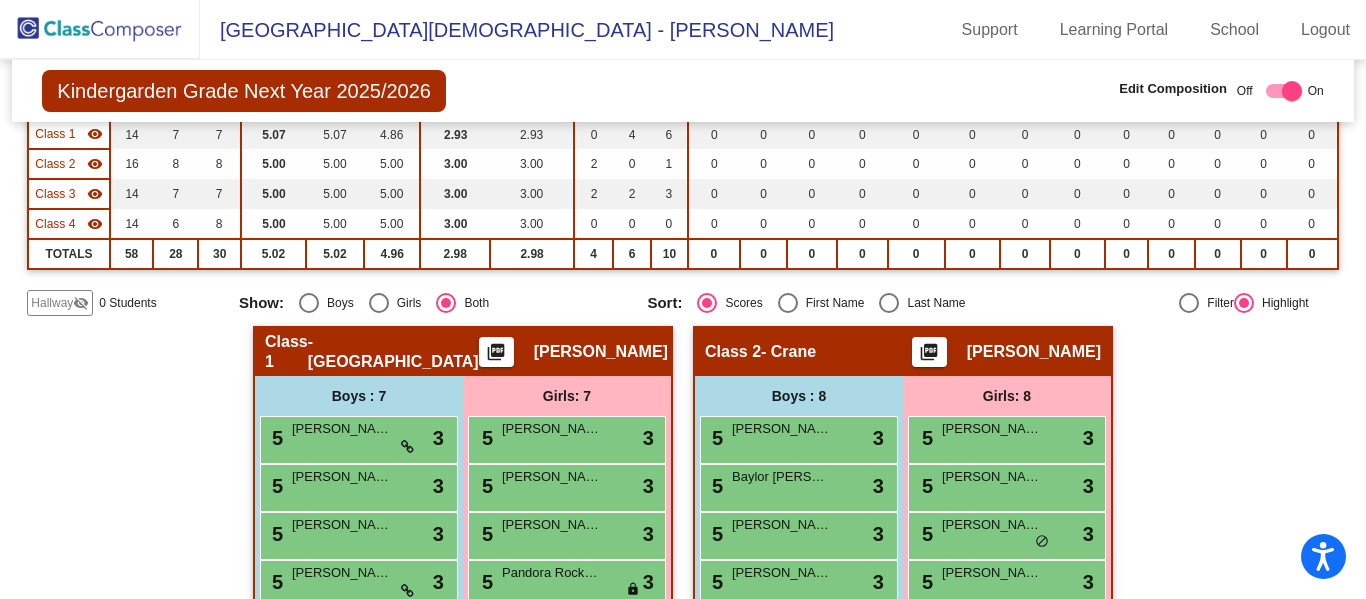 scroll, scrollTop: 241, scrollLeft: 0, axis: vertical 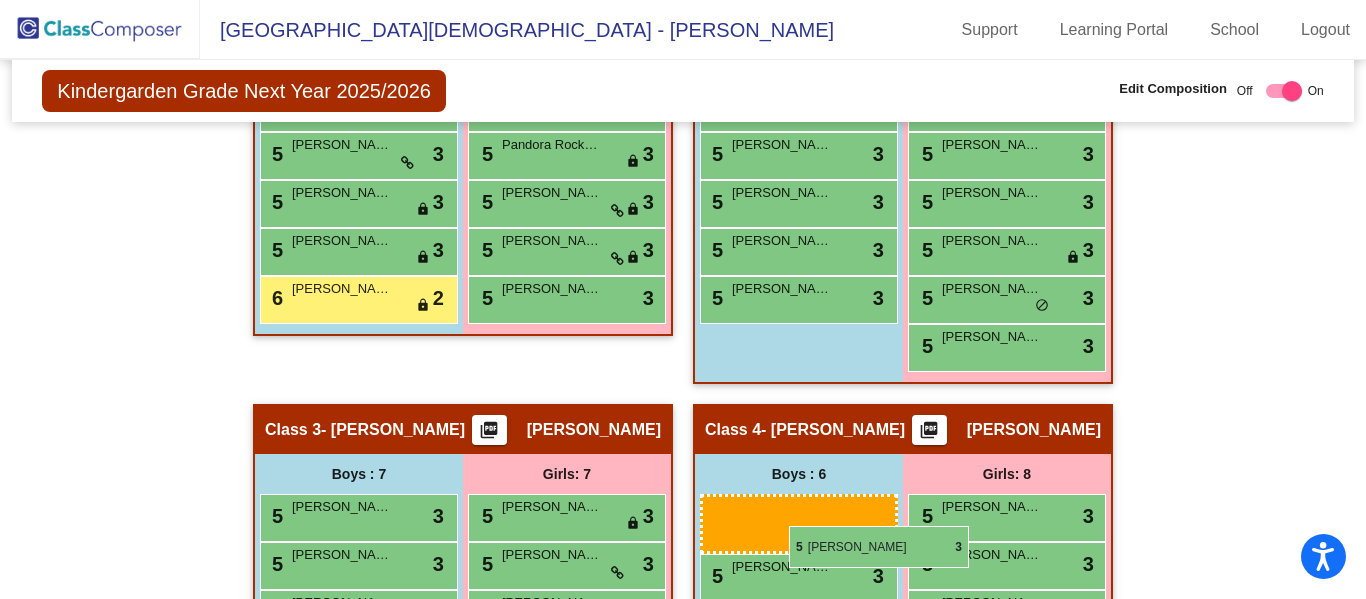 drag, startPoint x: 837, startPoint y: 423, endPoint x: 789, endPoint y: 526, distance: 113.63538 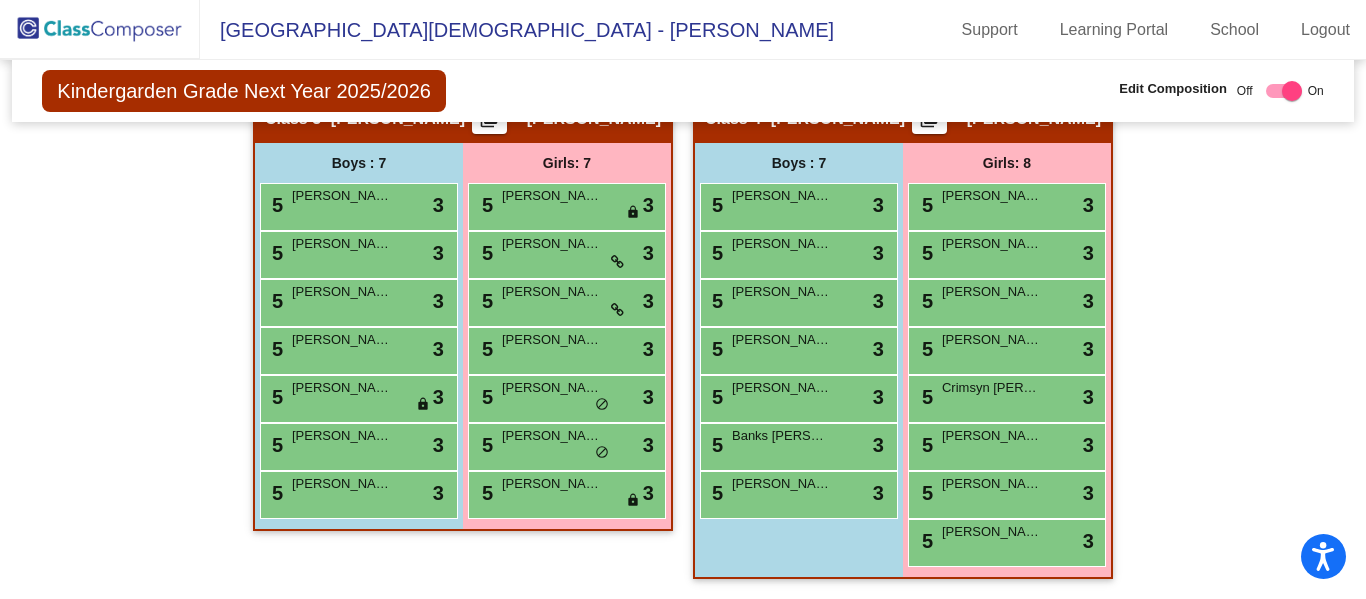 scroll, scrollTop: 0, scrollLeft: 0, axis: both 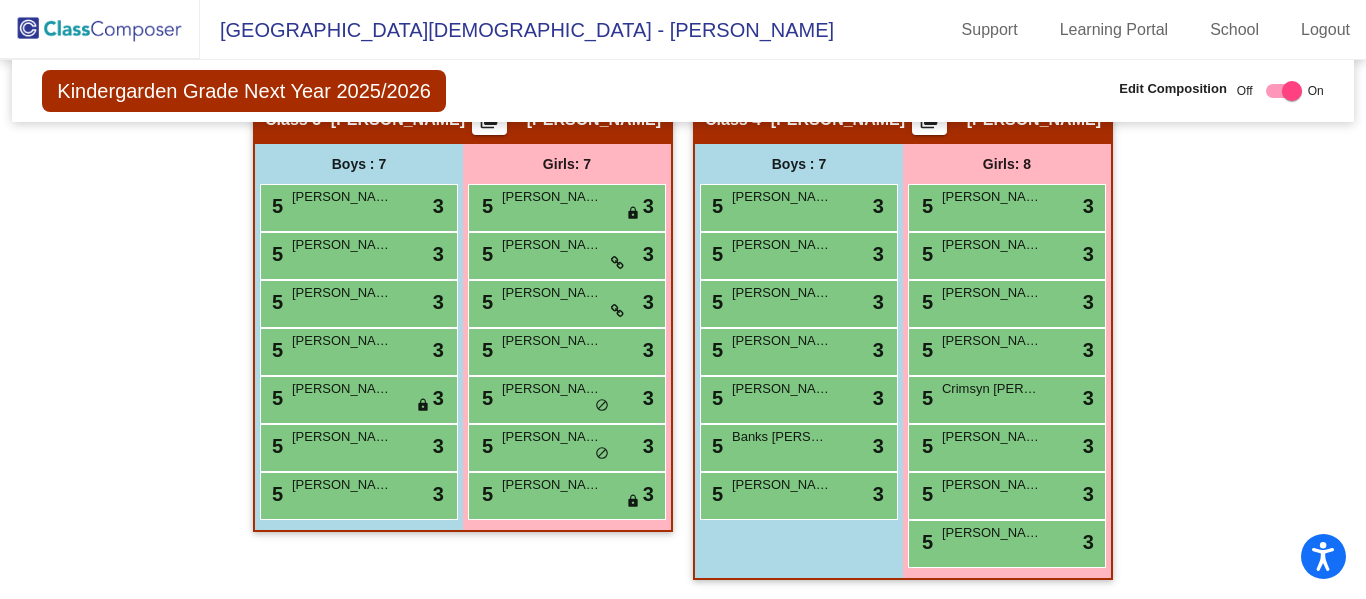 click 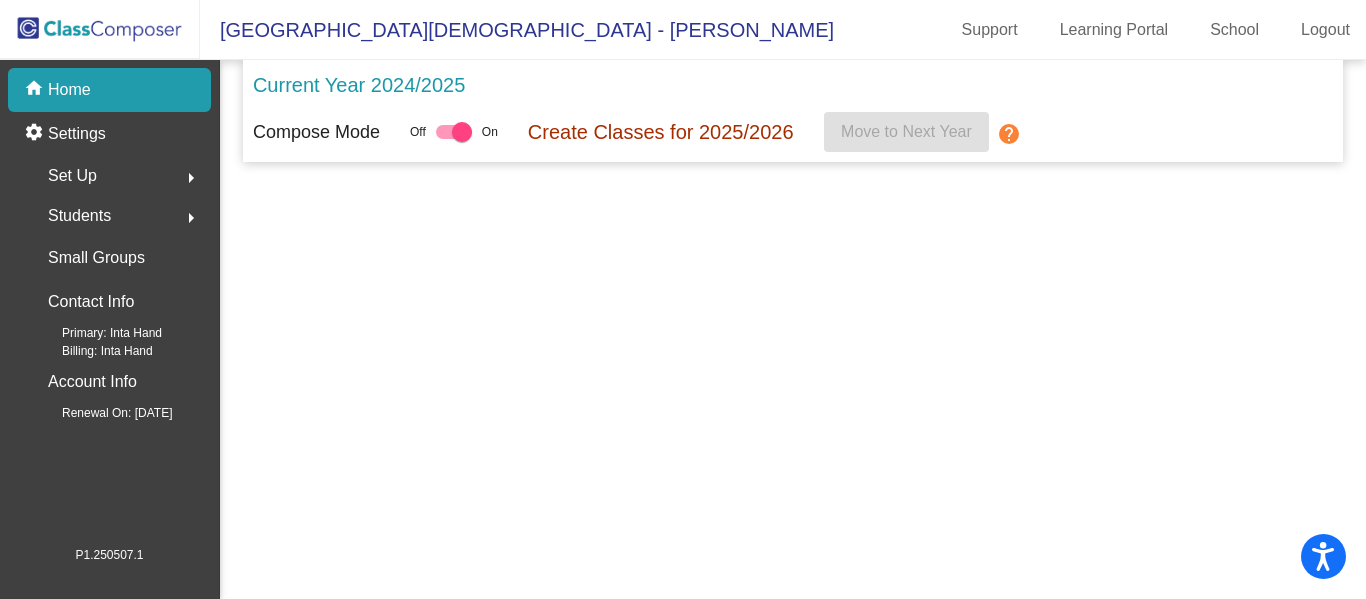 scroll, scrollTop: 0, scrollLeft: 0, axis: both 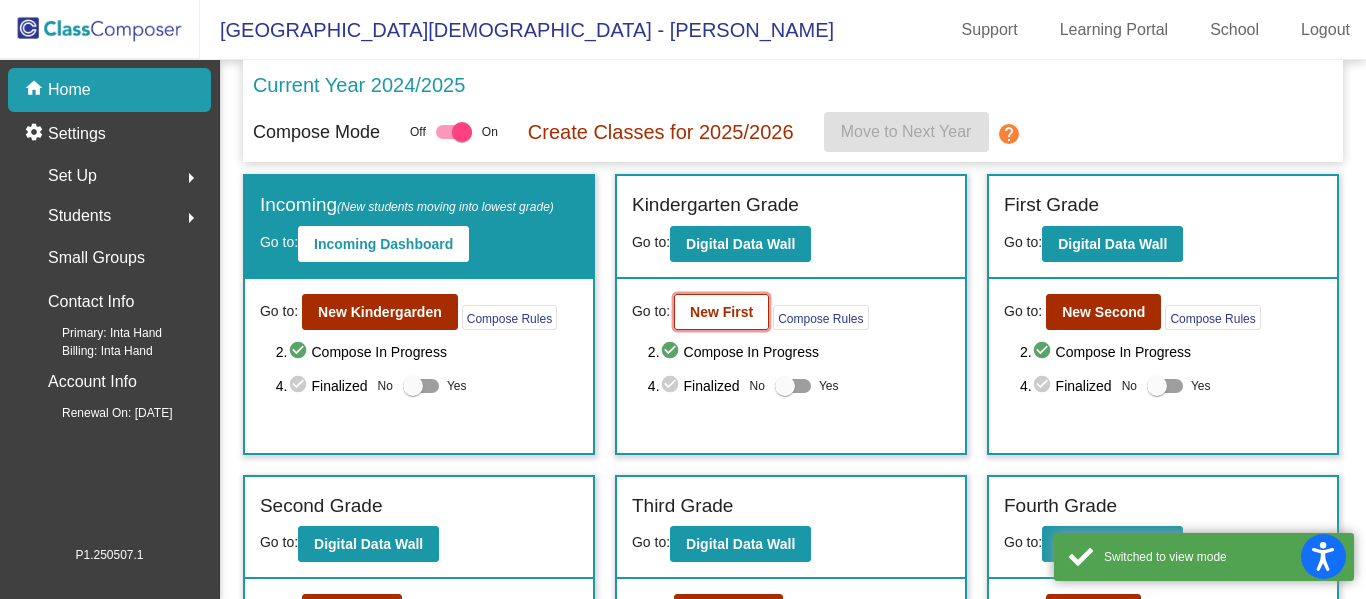 click on "New First" 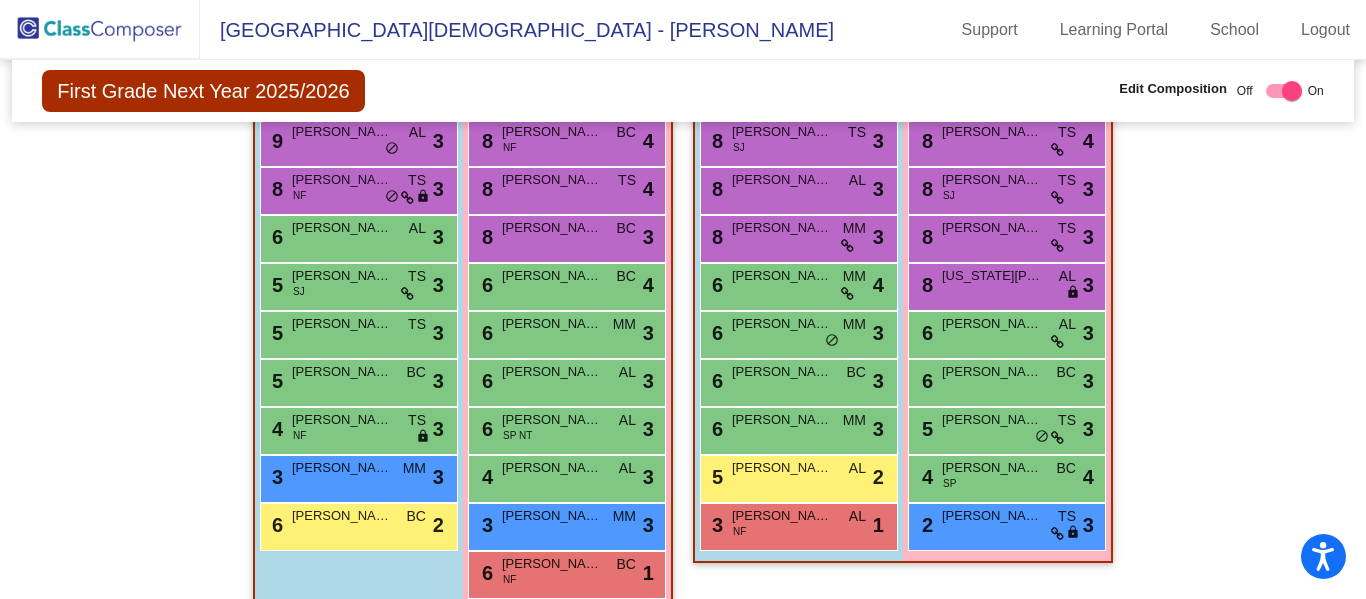 scroll, scrollTop: 516, scrollLeft: 0, axis: vertical 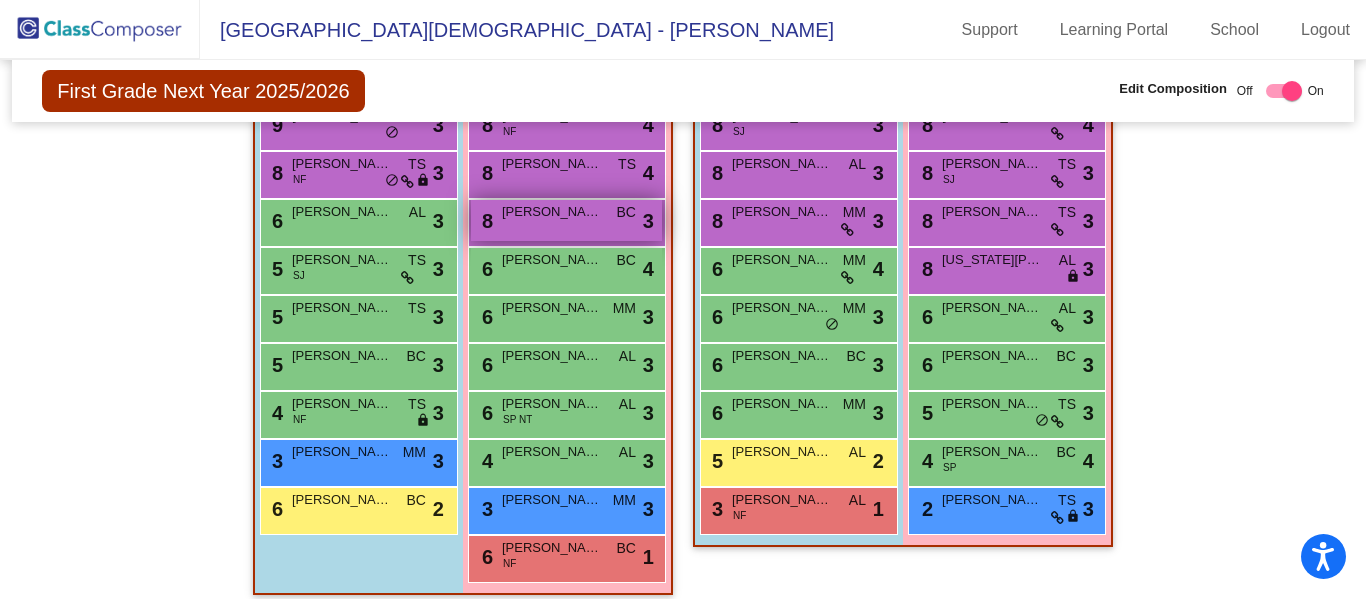 click on "8 Margaret Jorgensen BC lock do_not_disturb_alt 3" at bounding box center [566, 220] 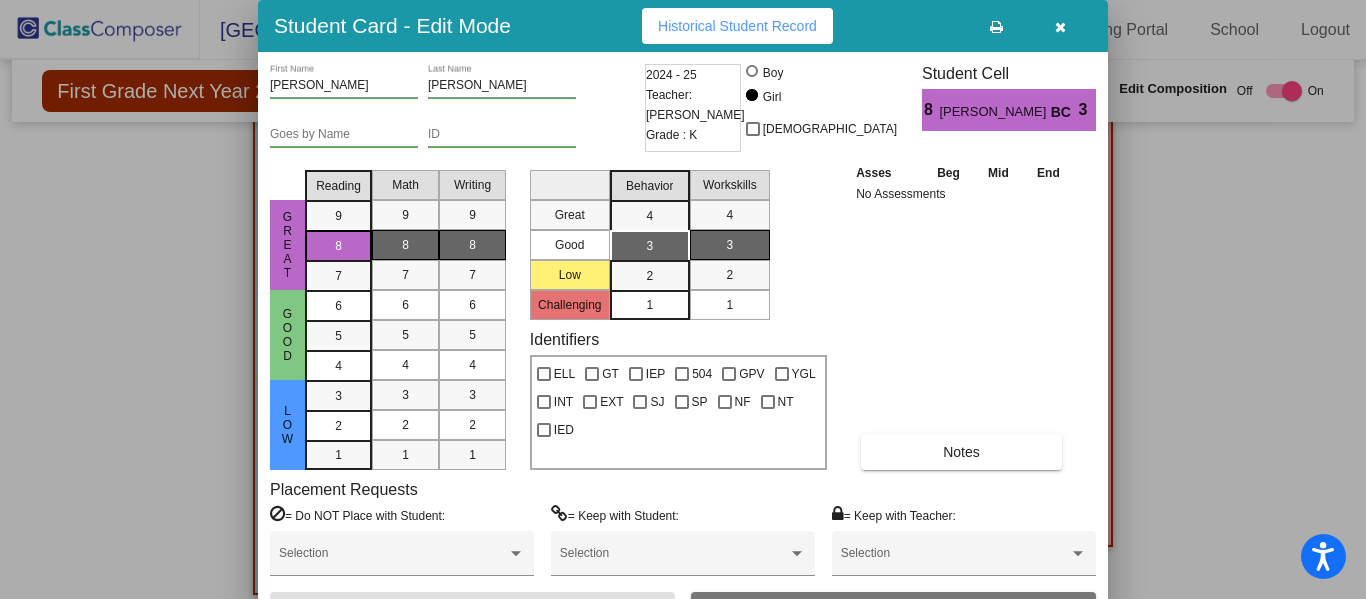 click at bounding box center [1060, 27] 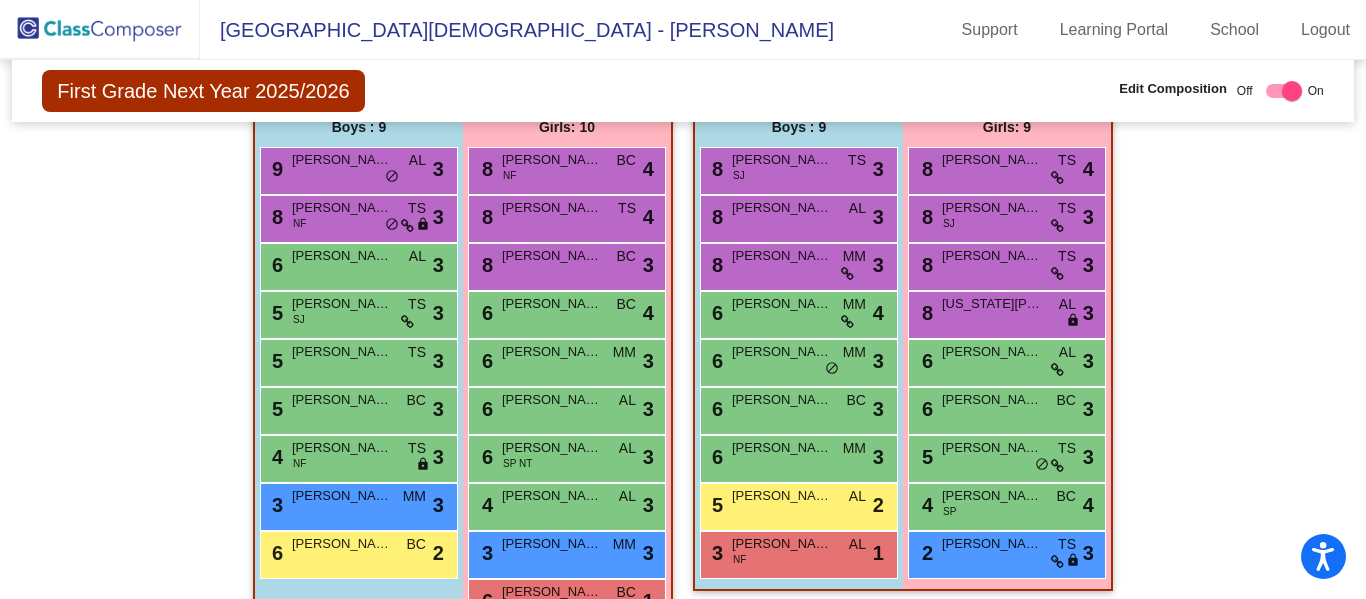 scroll, scrollTop: 466, scrollLeft: 0, axis: vertical 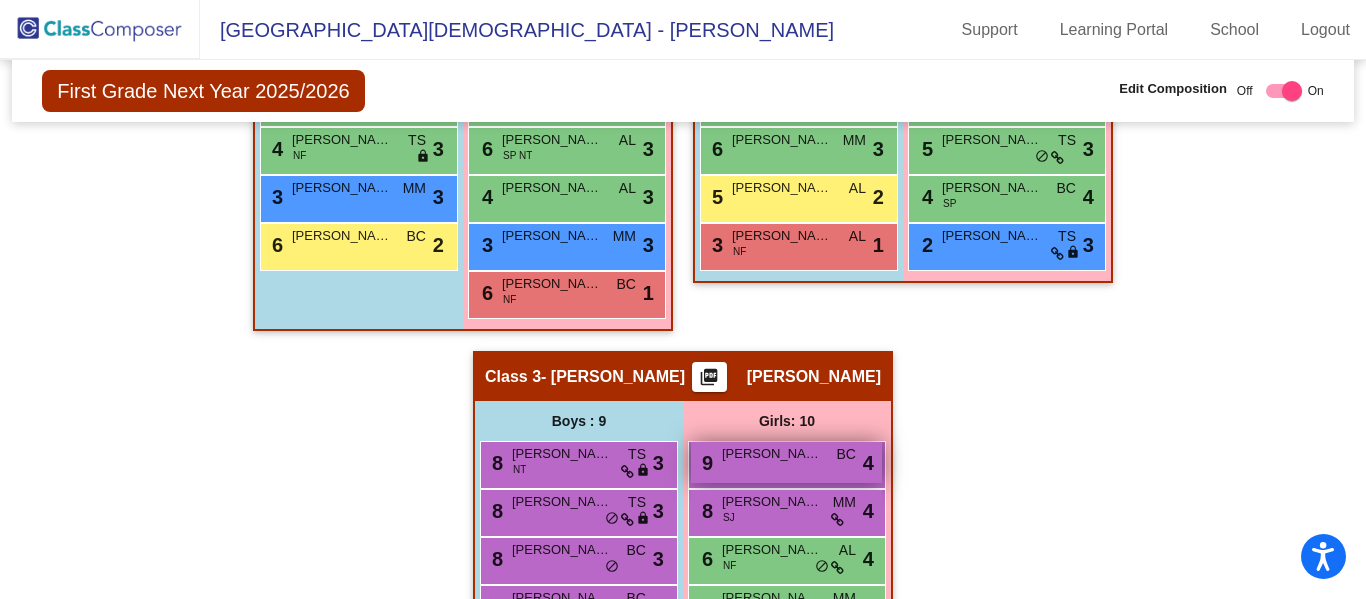 click on "9 Olivia Rellas BC lock do_not_disturb_alt 4" at bounding box center (786, 462) 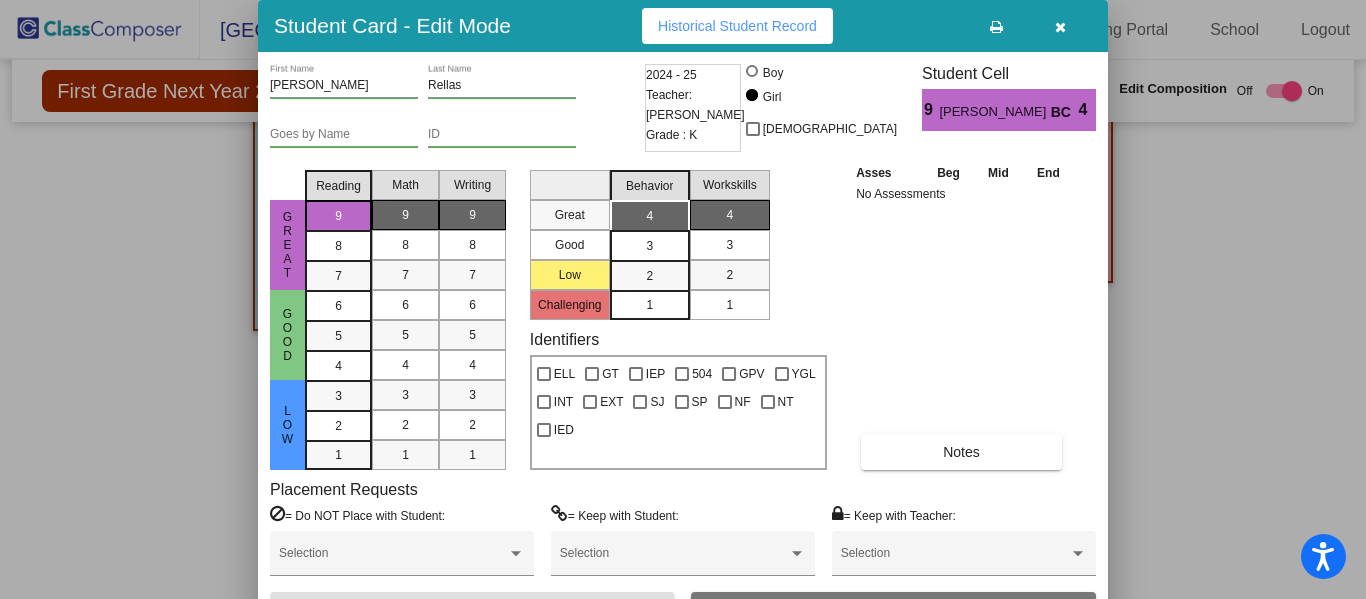 click at bounding box center [1060, 26] 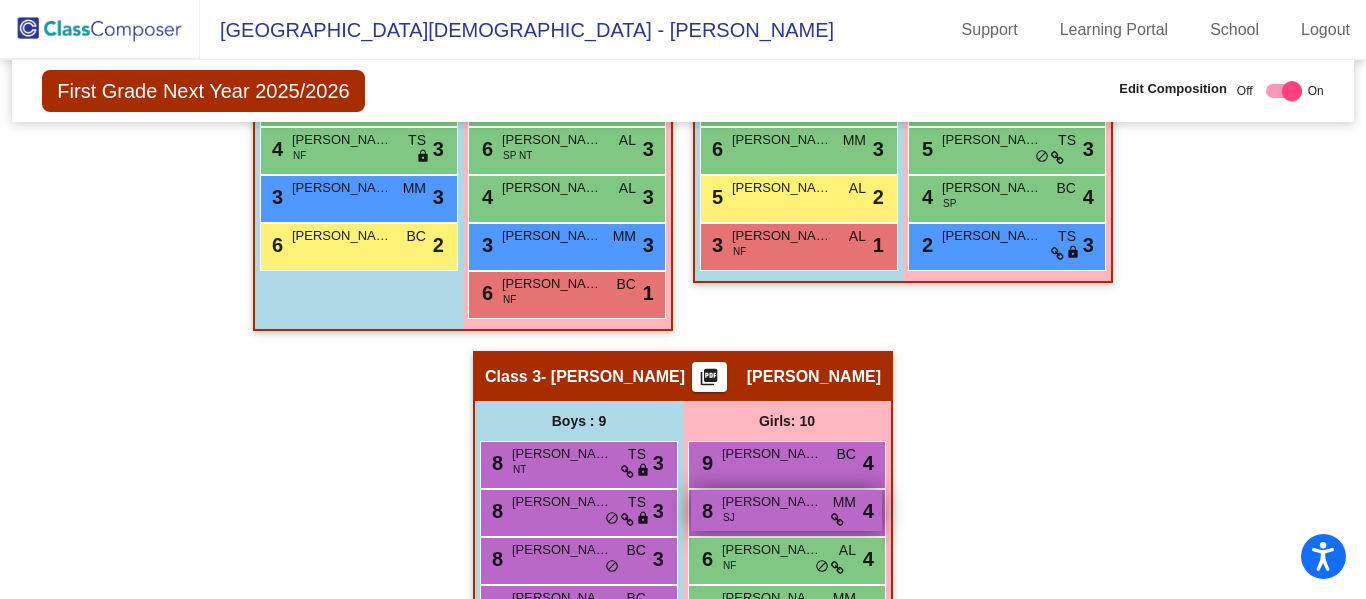 click on "8 Annette Gonzales SJ MM lock do_not_disturb_alt 4" at bounding box center (786, 510) 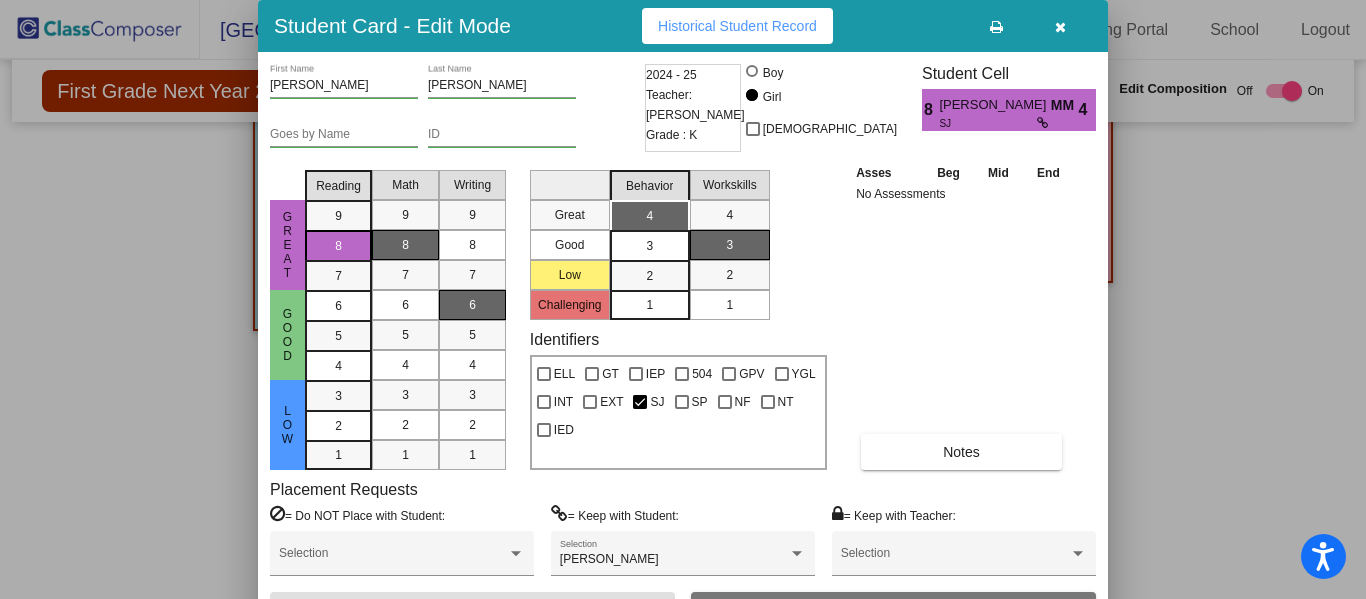 click at bounding box center [1060, 27] 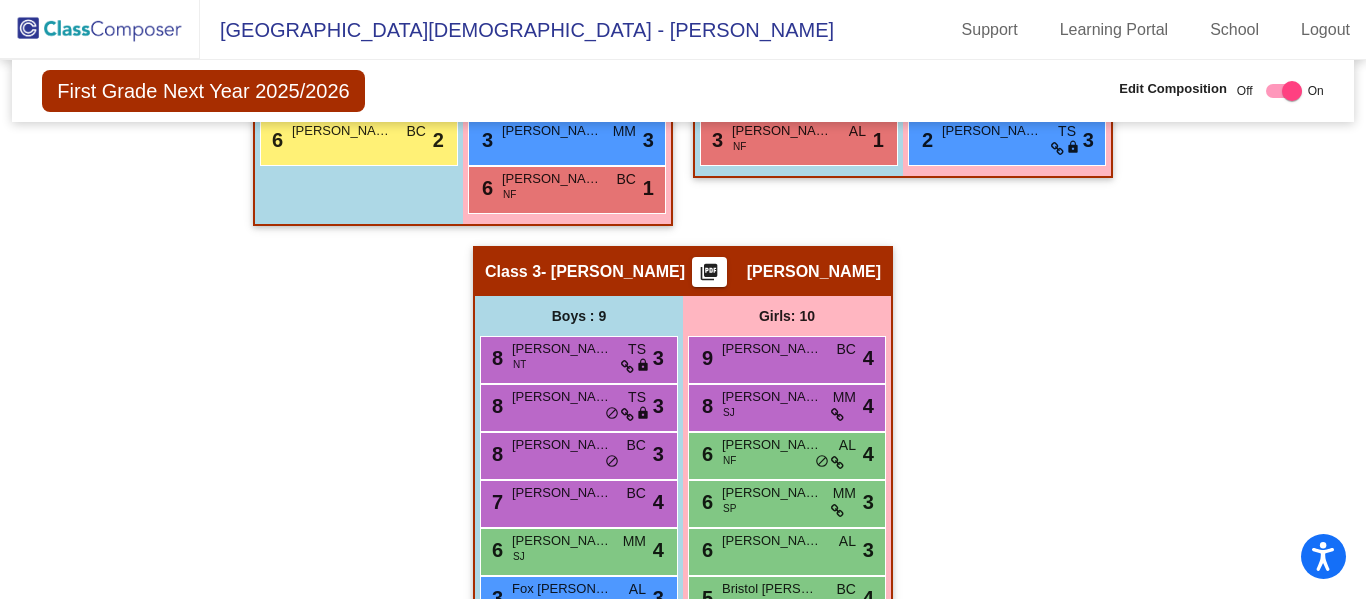 scroll, scrollTop: 889, scrollLeft: 0, axis: vertical 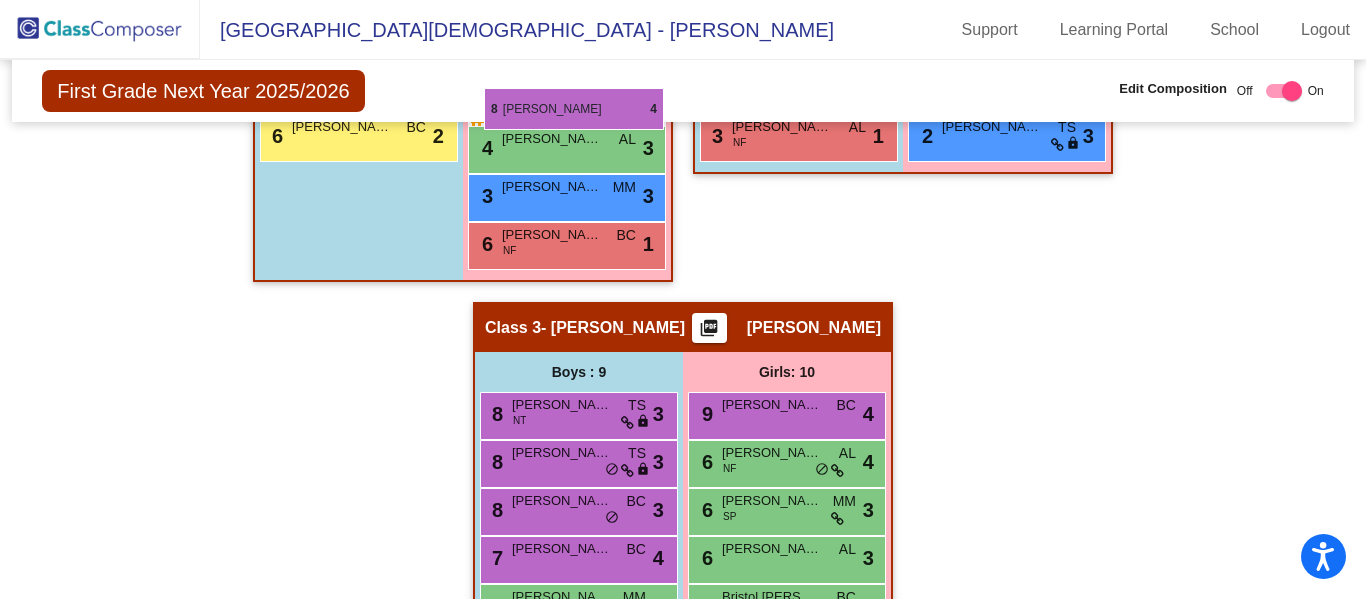 drag, startPoint x: 836, startPoint y: 409, endPoint x: 484, endPoint y: 88, distance: 476.38745 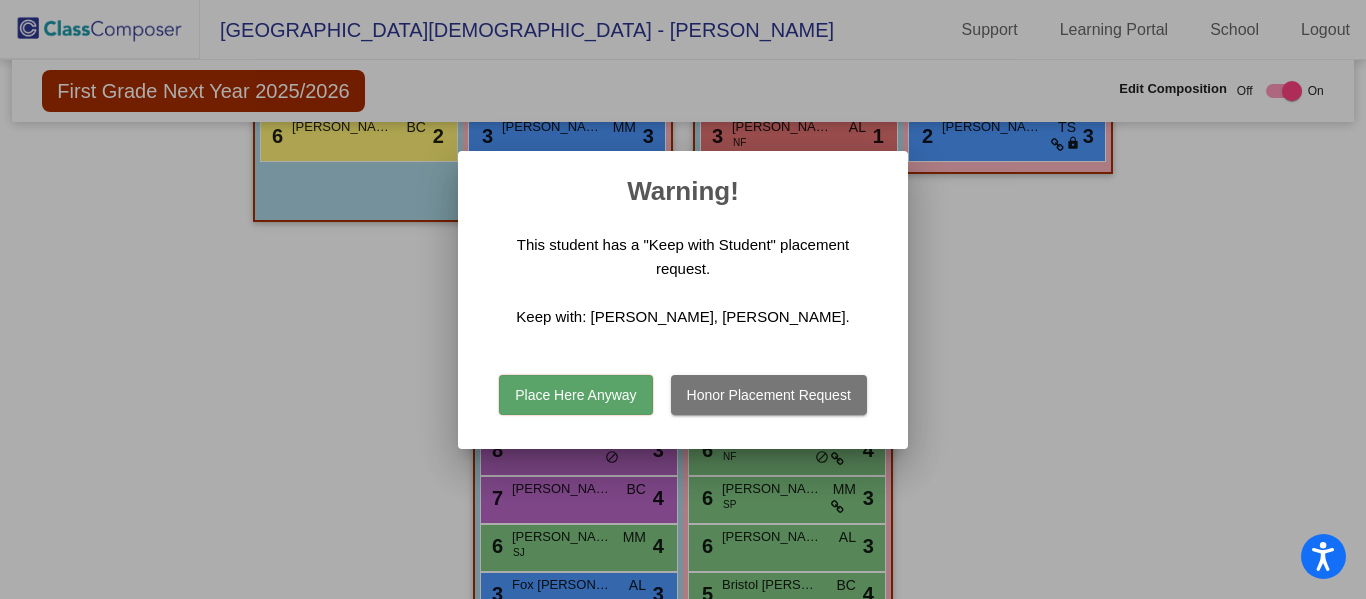 click on "Place Here Anyway" at bounding box center [575, 395] 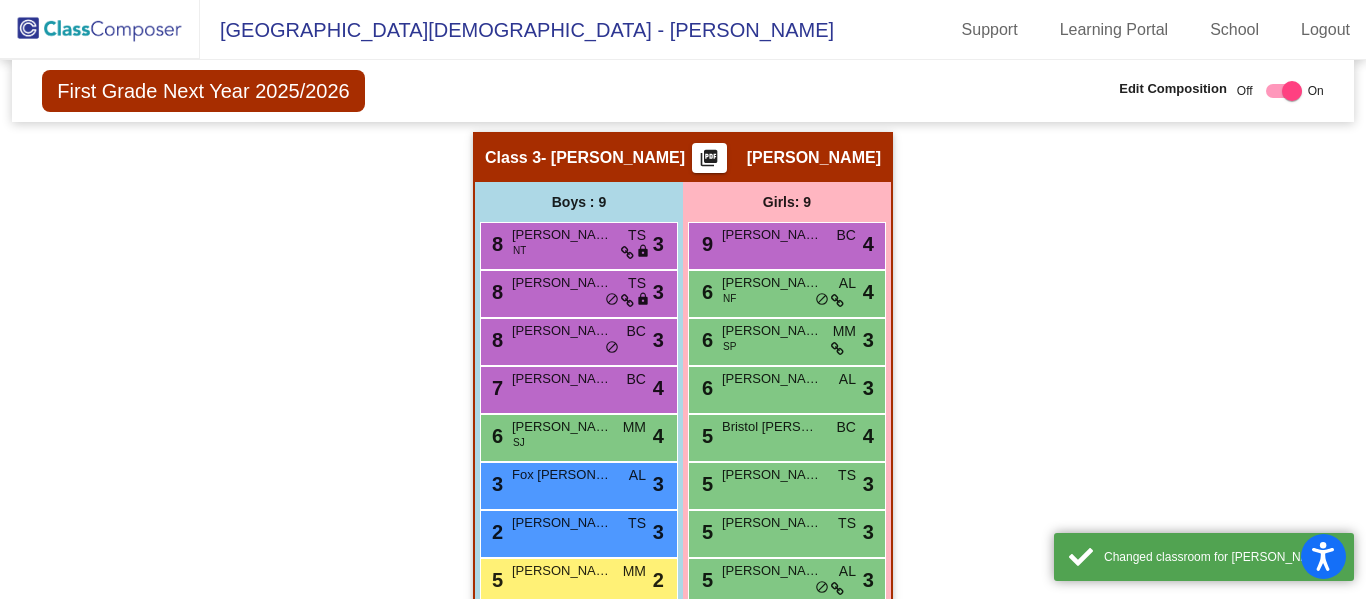 scroll, scrollTop: 1056, scrollLeft: 0, axis: vertical 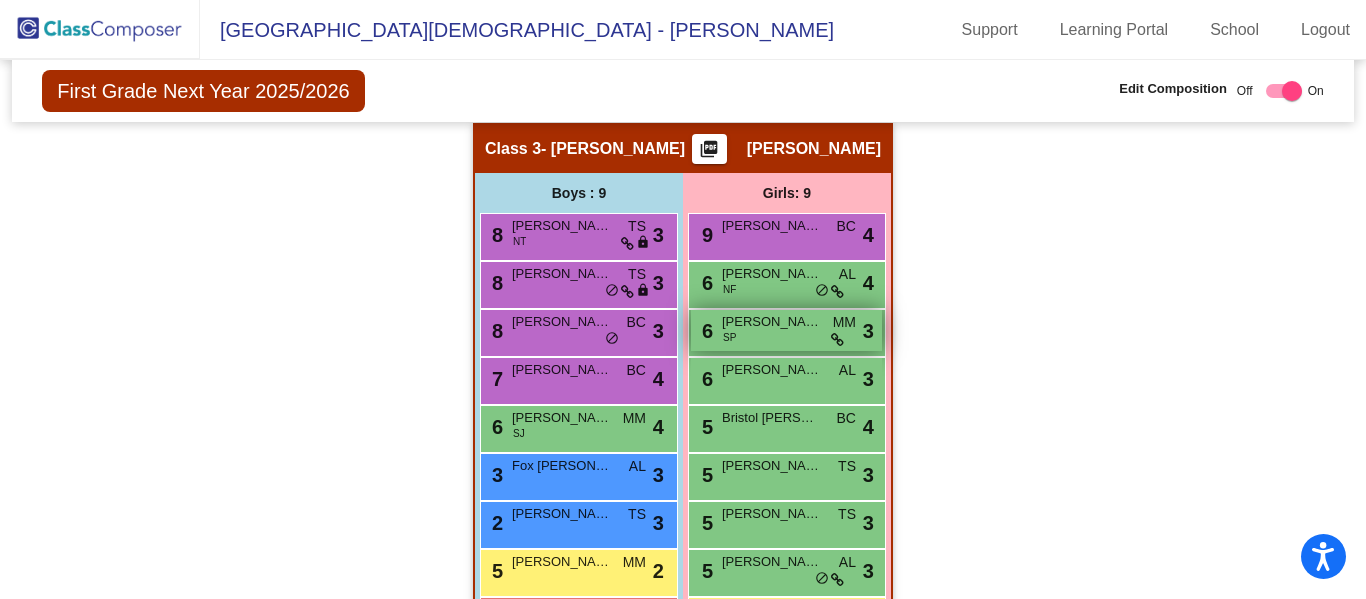 click on "6 Melody Sykes SP MM lock do_not_disturb_alt 3" at bounding box center (786, 330) 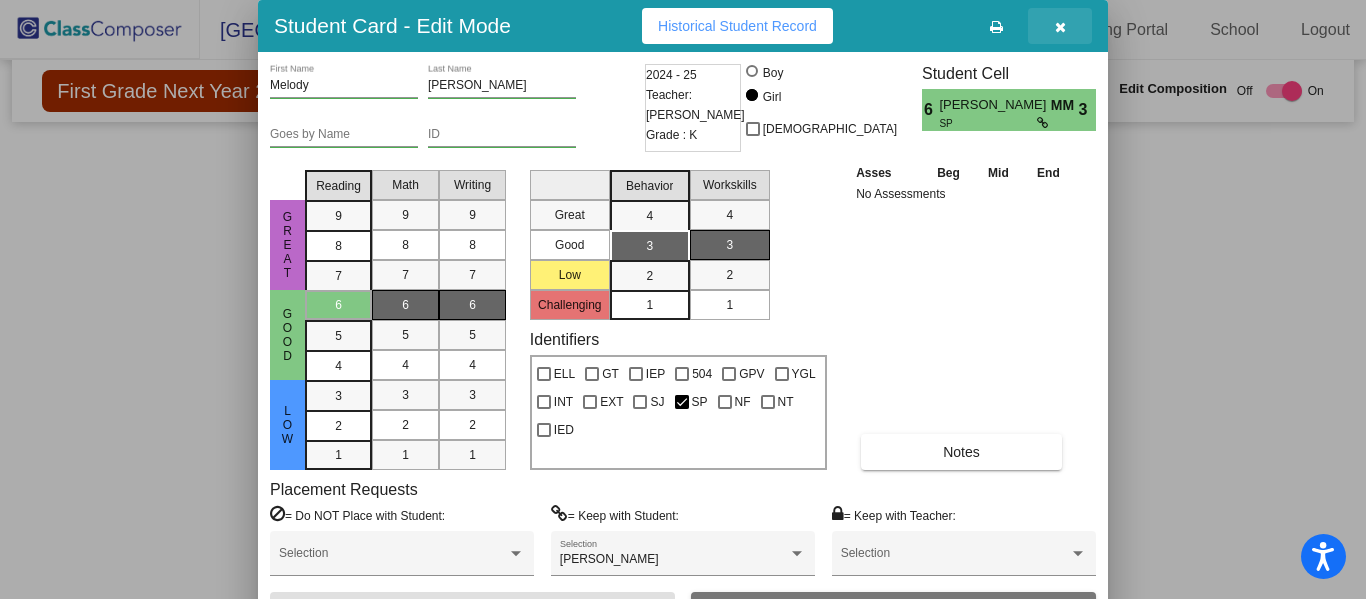 click at bounding box center [1060, 27] 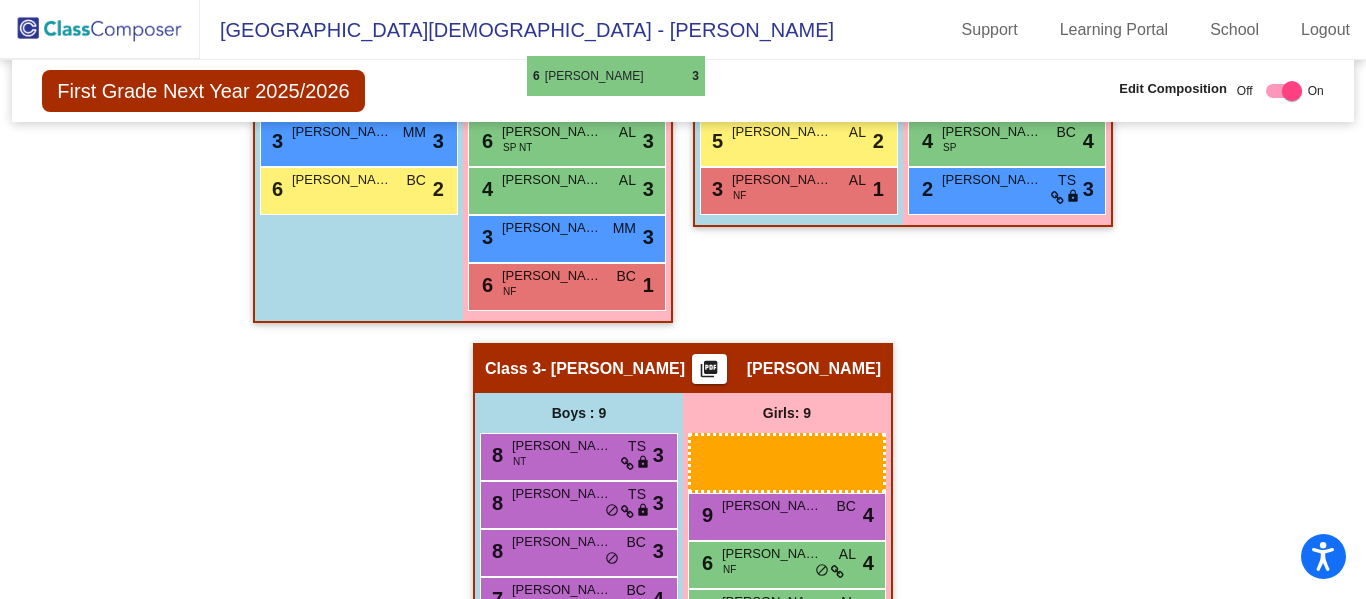 scroll, scrollTop: 816, scrollLeft: 0, axis: vertical 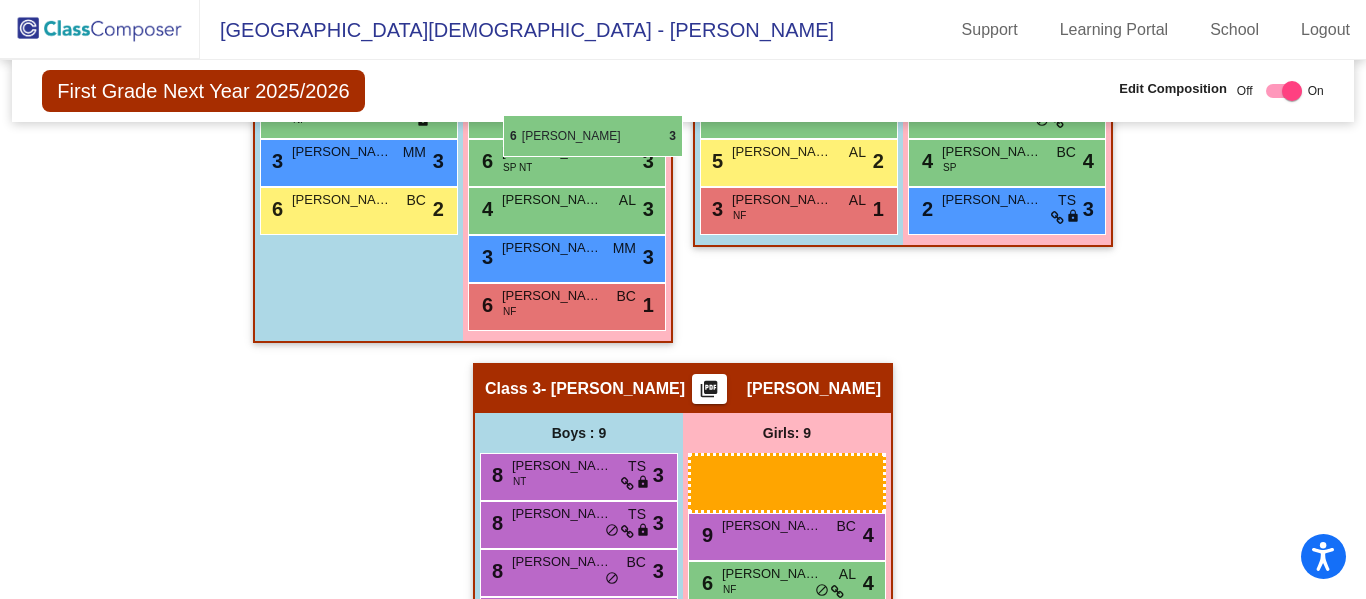 drag, startPoint x: 793, startPoint y: 327, endPoint x: 503, endPoint y: 115, distance: 359.22696 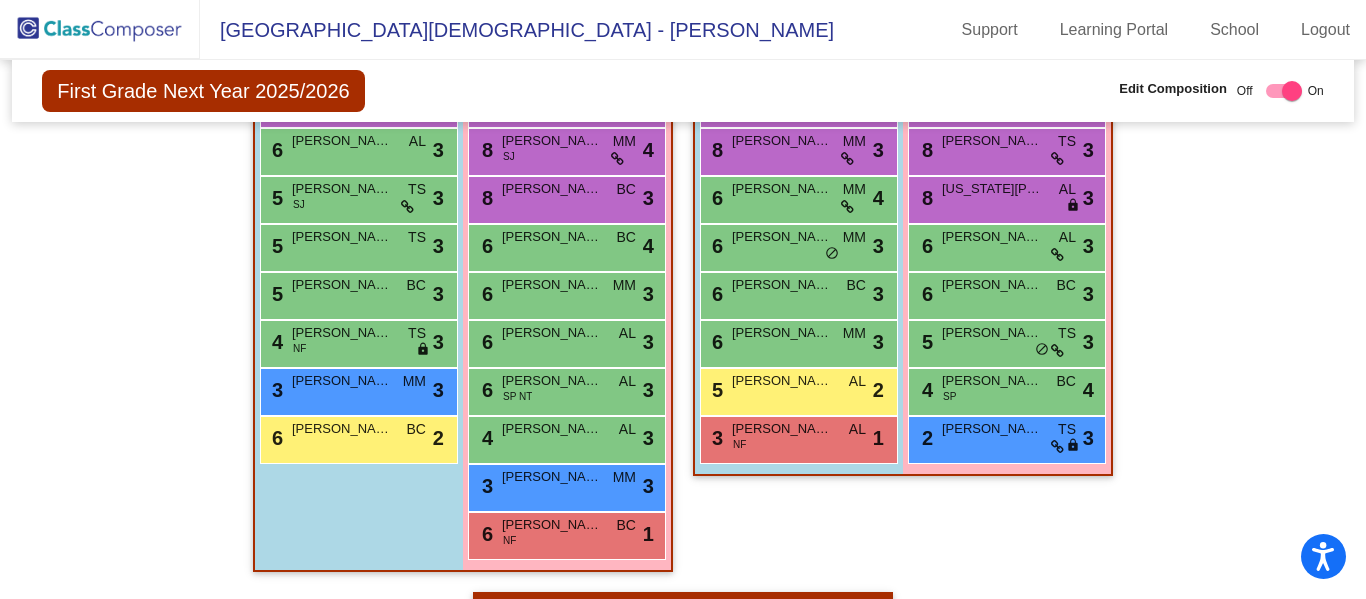 scroll, scrollTop: 575, scrollLeft: 0, axis: vertical 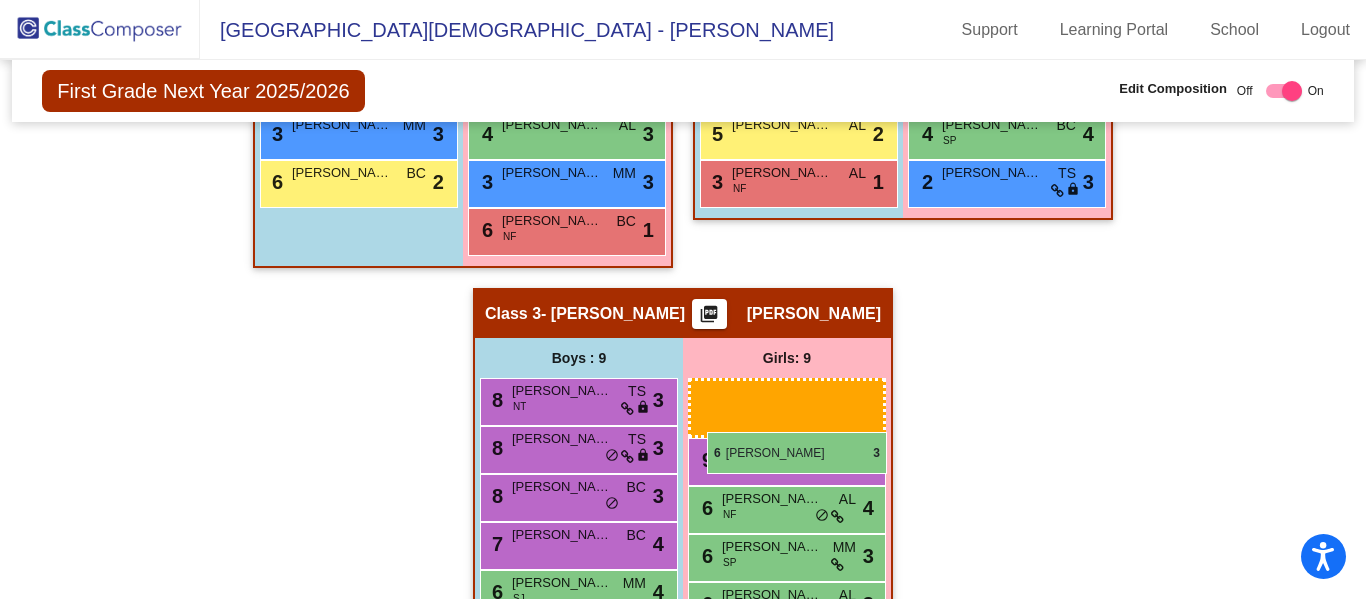 drag, startPoint x: 594, startPoint y: 358, endPoint x: 707, endPoint y: 432, distance: 135.07405 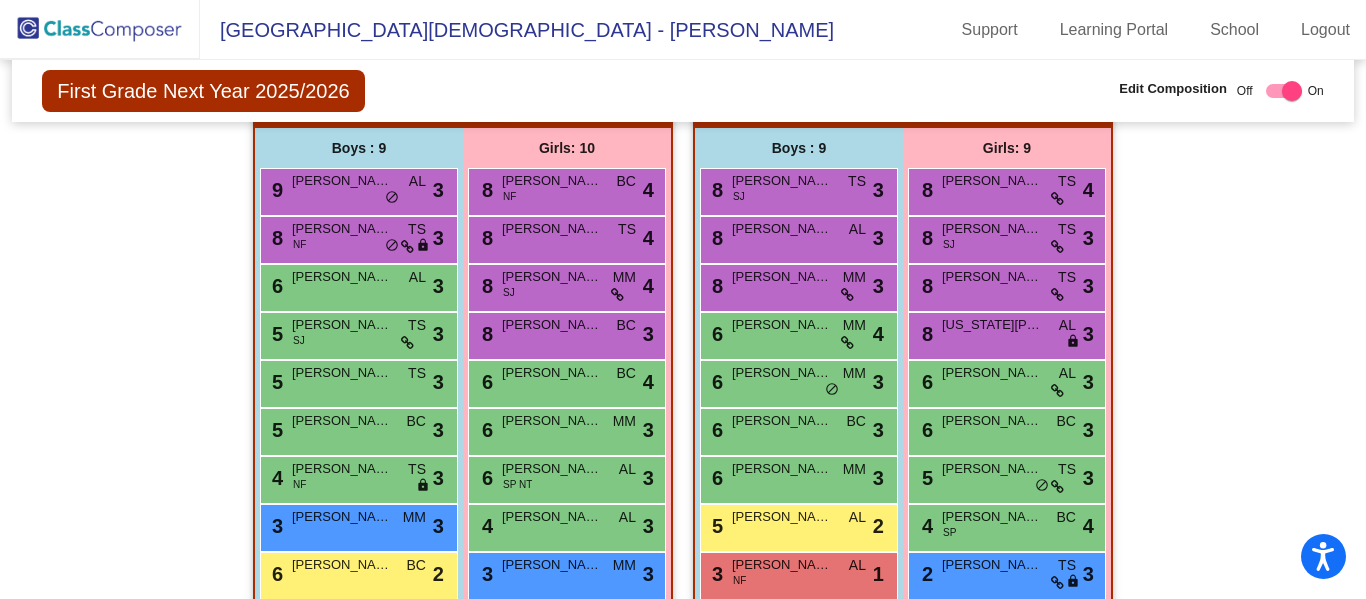 scroll, scrollTop: 447, scrollLeft: 0, axis: vertical 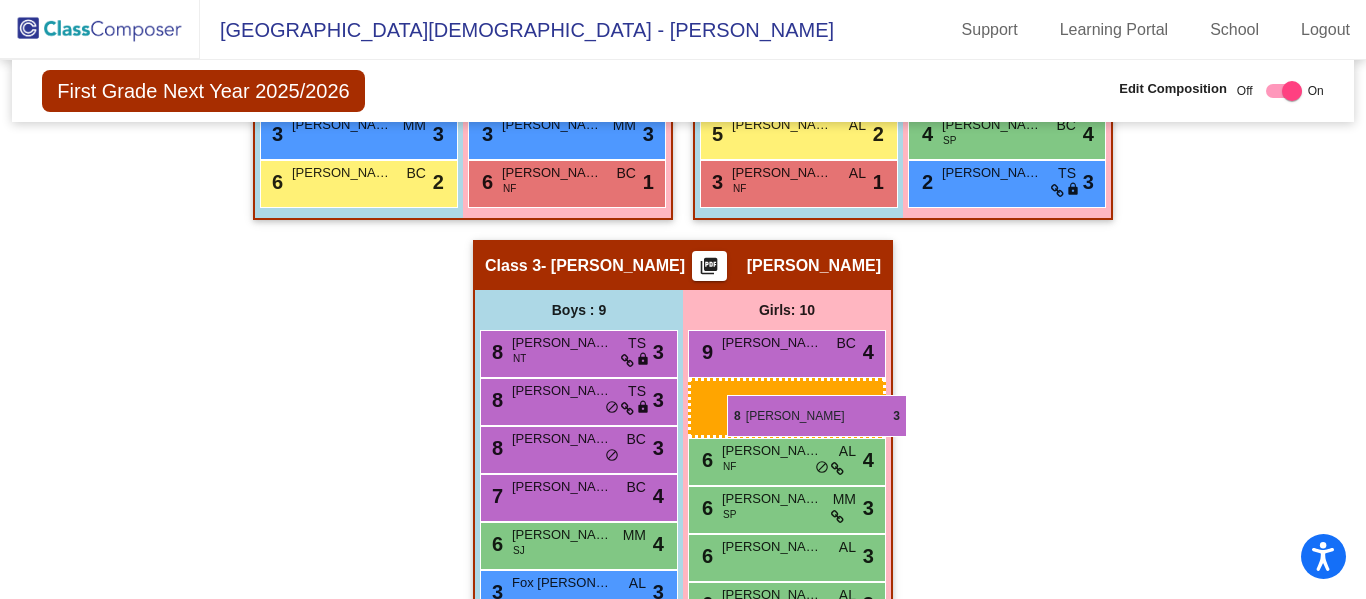 drag, startPoint x: 616, startPoint y: 336, endPoint x: 727, endPoint y: 395, distance: 125.70601 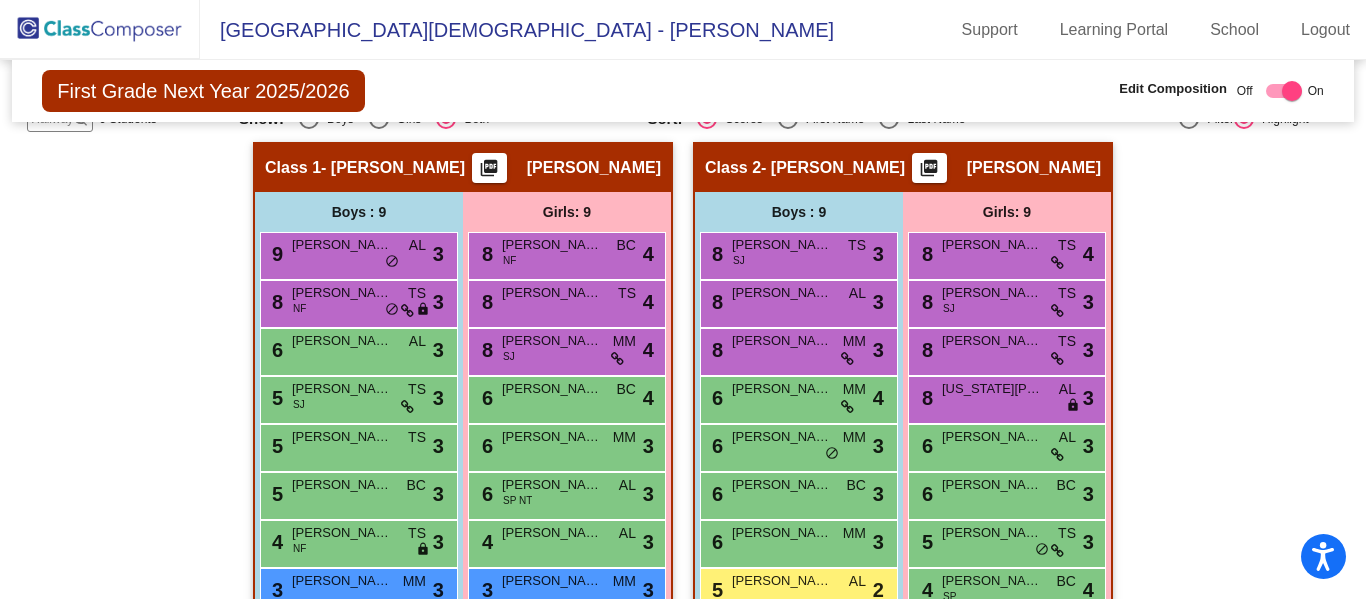 scroll, scrollTop: 381, scrollLeft: 0, axis: vertical 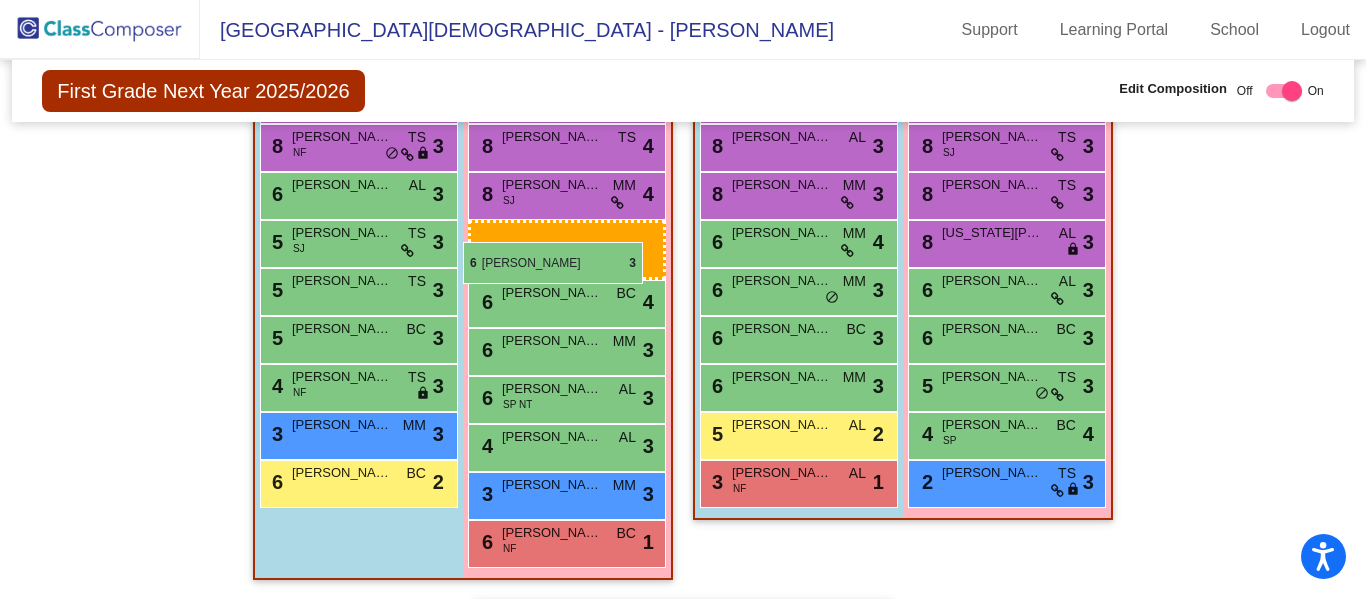 drag, startPoint x: 806, startPoint y: 300, endPoint x: 463, endPoint y: 242, distance: 347.86923 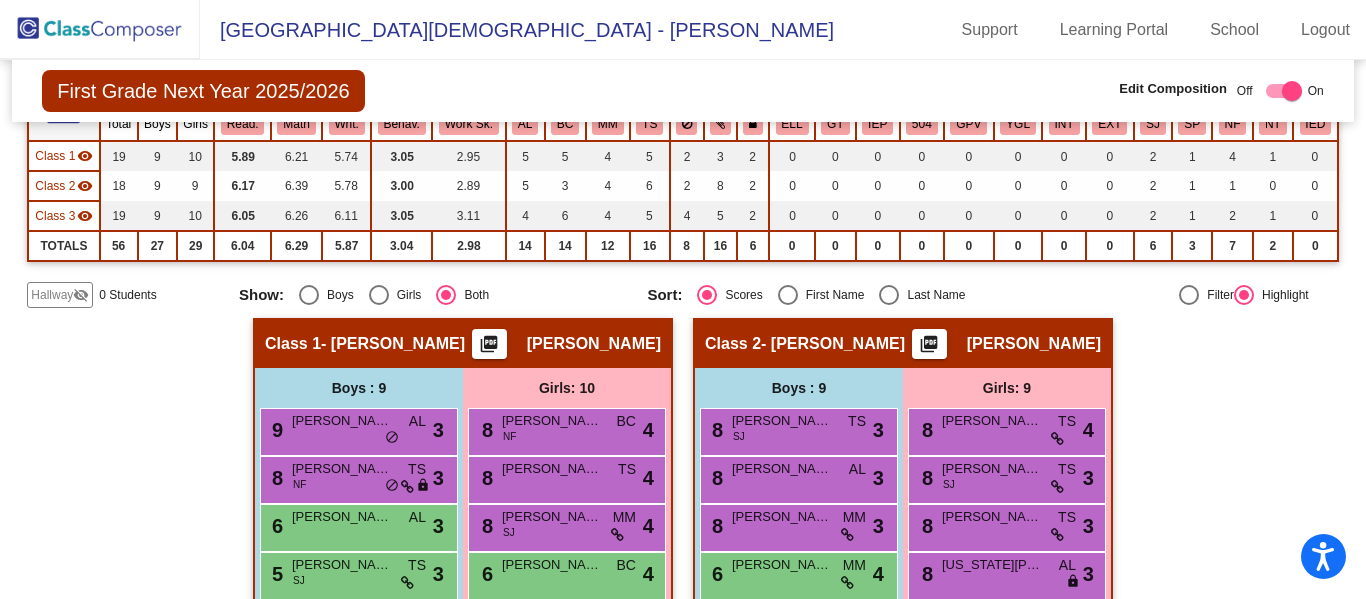 scroll, scrollTop: 149, scrollLeft: 0, axis: vertical 